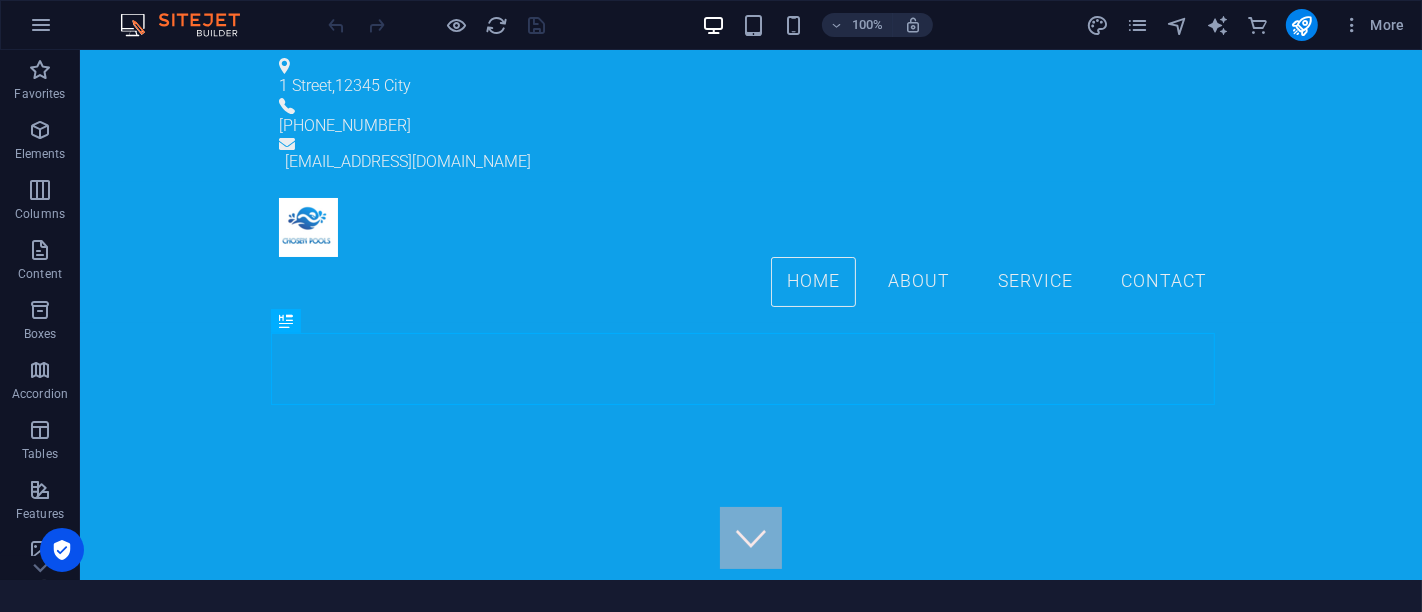 scroll, scrollTop: 0, scrollLeft: 0, axis: both 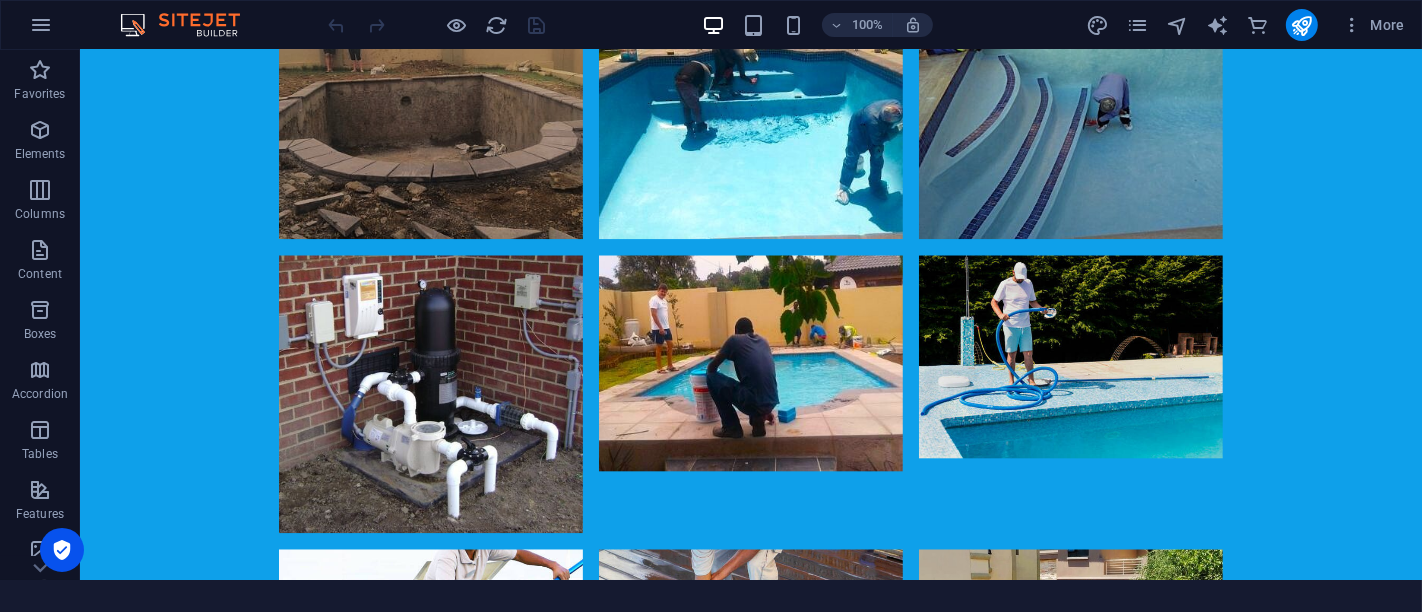 drag, startPoint x: 1419, startPoint y: 94, endPoint x: 1415, endPoint y: 657, distance: 563.0142 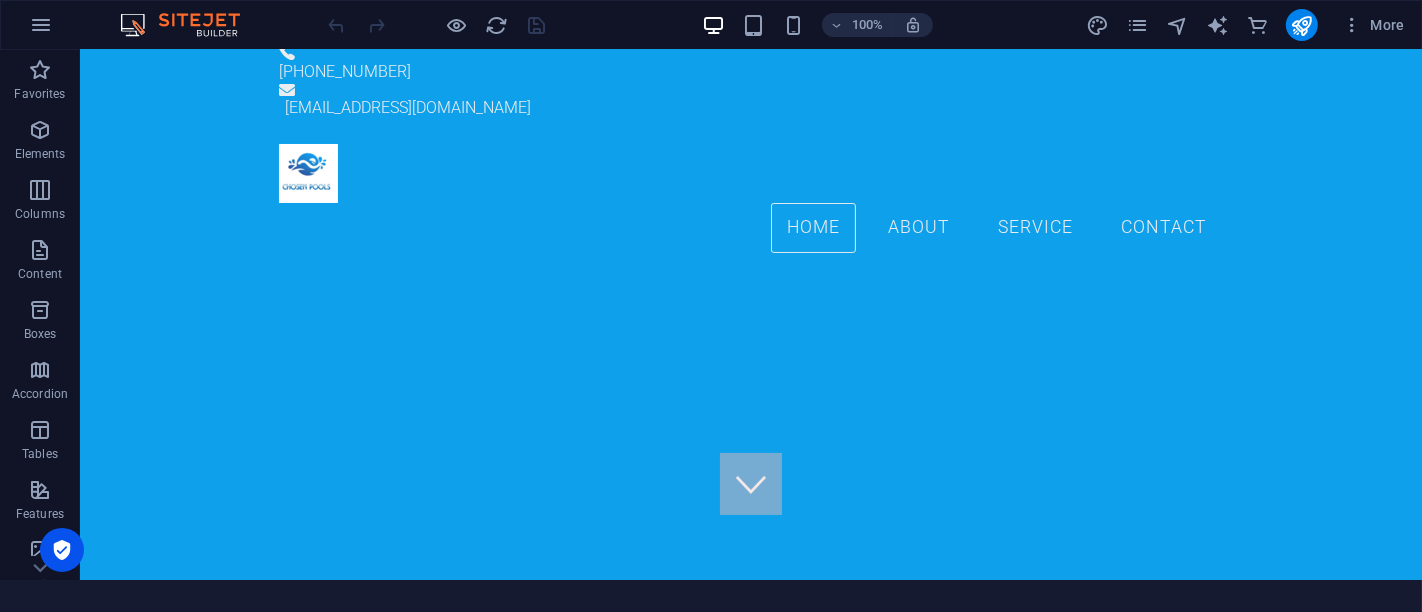 scroll, scrollTop: 33, scrollLeft: 0, axis: vertical 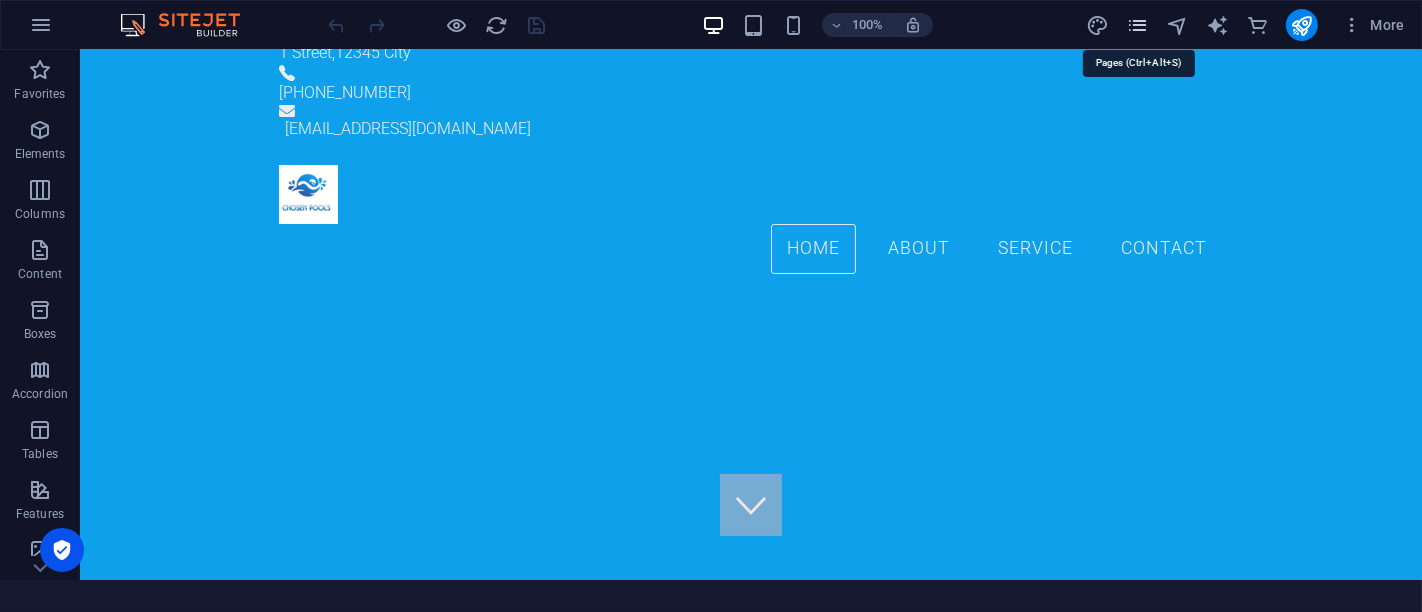 click on "More" at bounding box center (1249, 25) 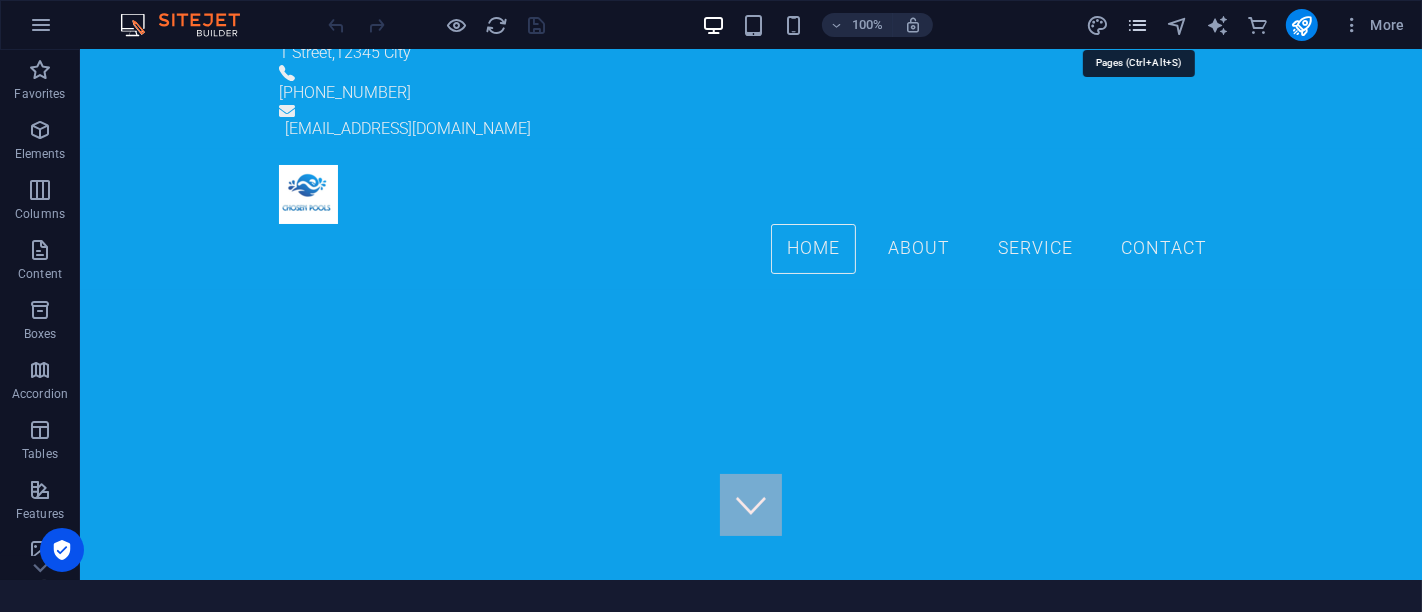 click at bounding box center [1137, 25] 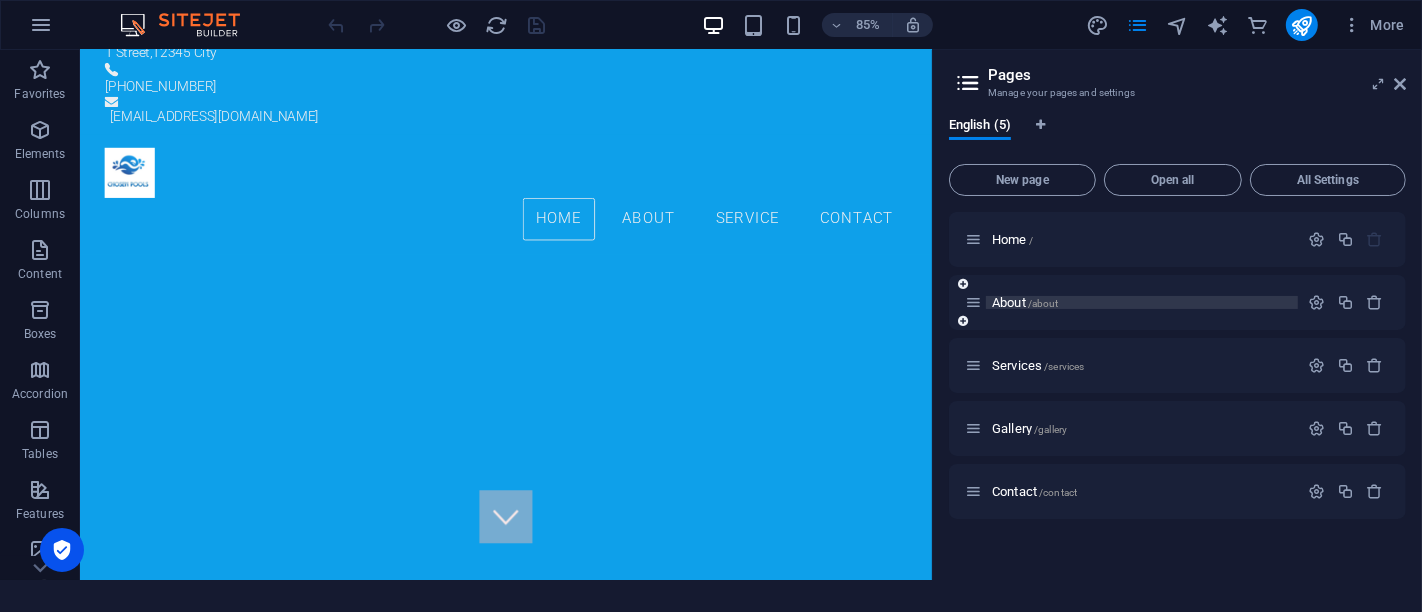 click on "About /about" at bounding box center (1025, 302) 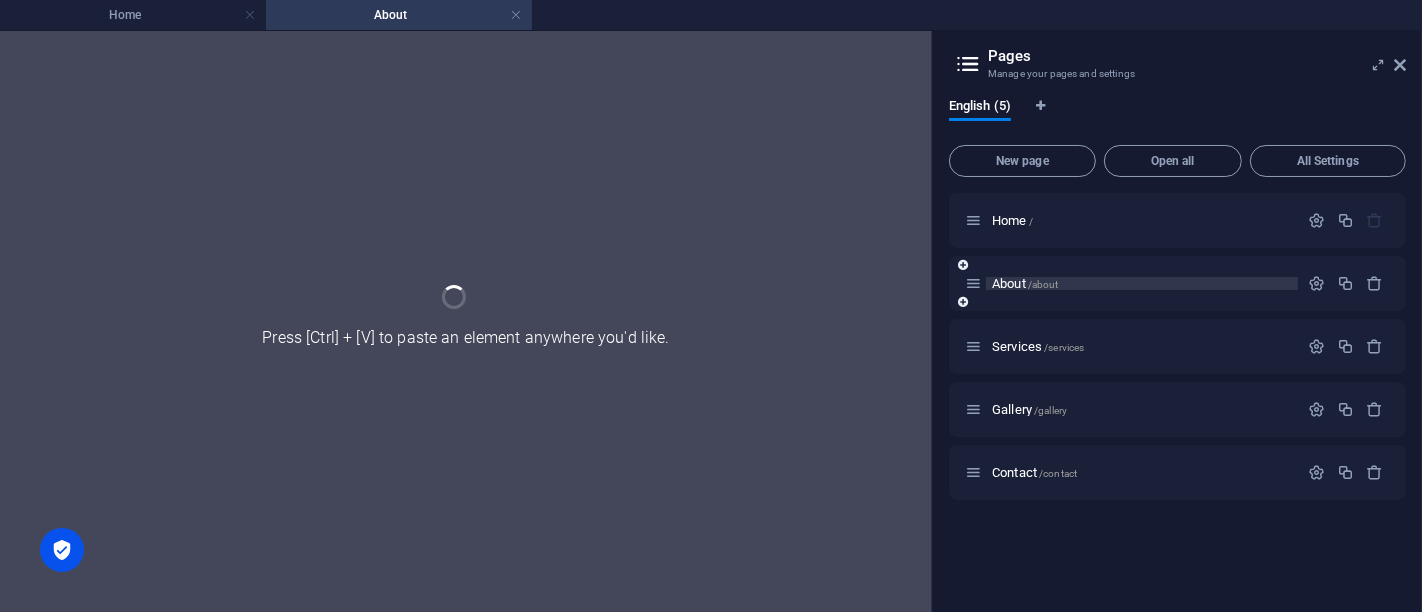 click on "About /about" at bounding box center (1177, 283) 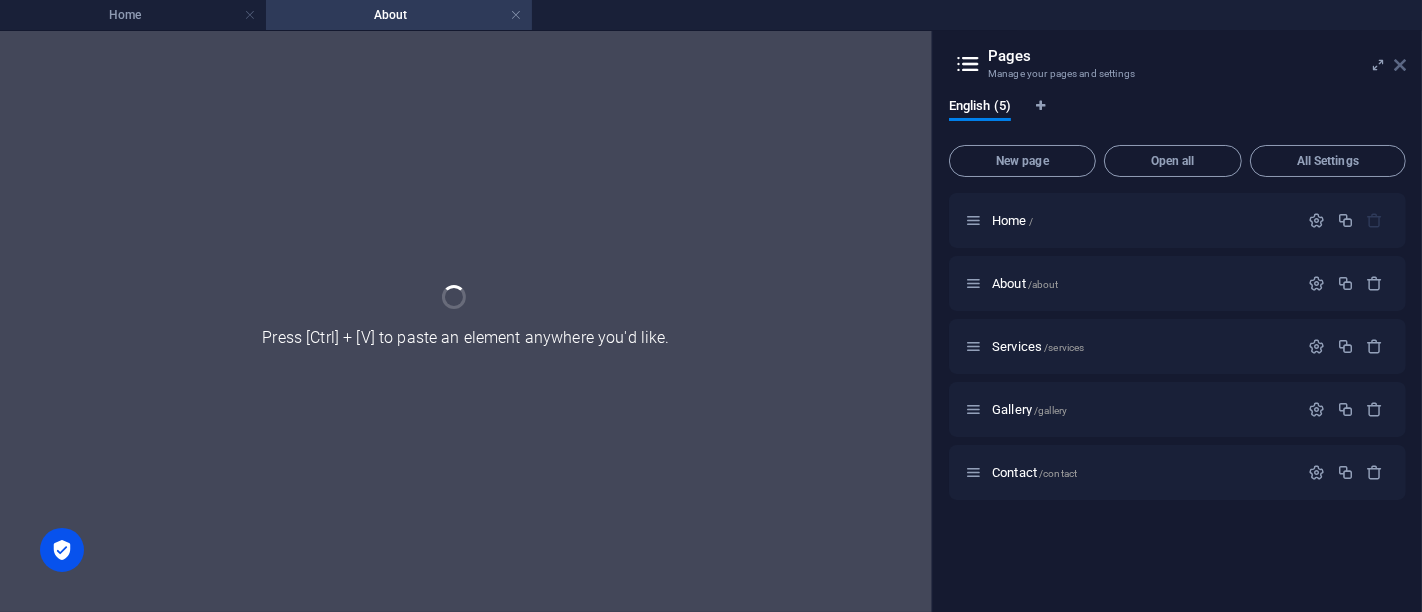 click at bounding box center (1400, 65) 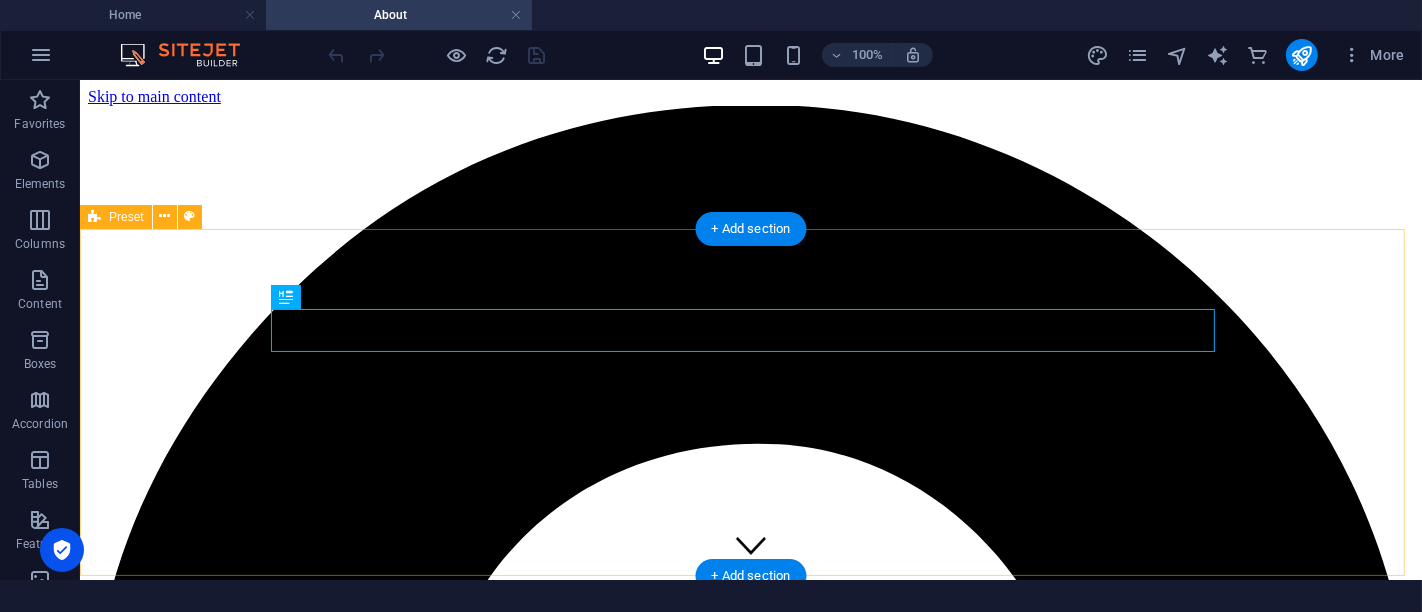 scroll, scrollTop: 472, scrollLeft: 0, axis: vertical 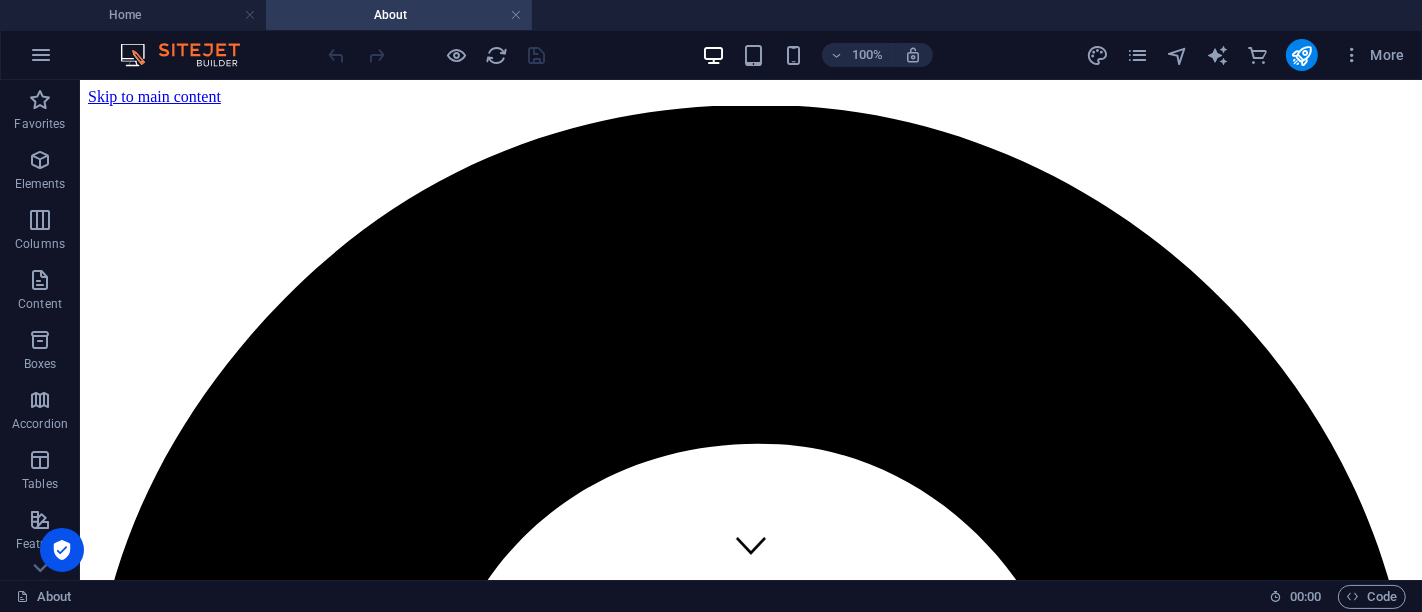 drag, startPoint x: 1419, startPoint y: 279, endPoint x: 1488, endPoint y: 148, distance: 148.06079 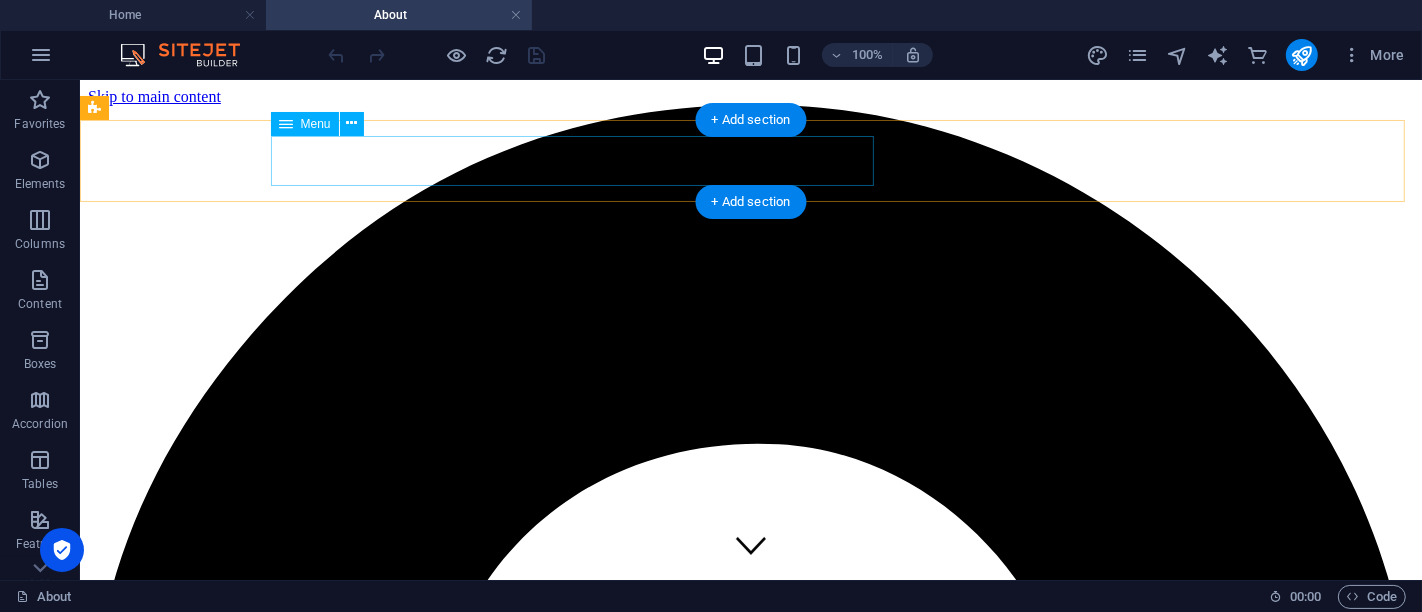 click on "Home About Services Projects Contact" at bounding box center [750, 4599] 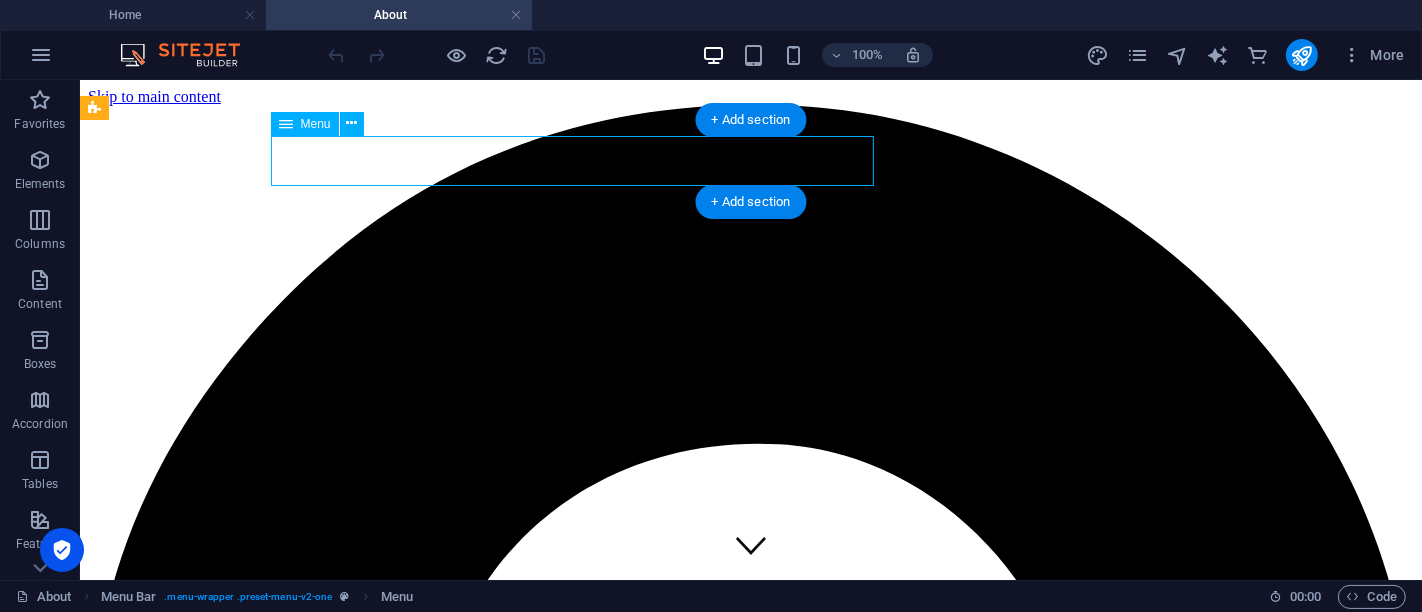 click on "Home About Services Projects Contact" at bounding box center (750, 4599) 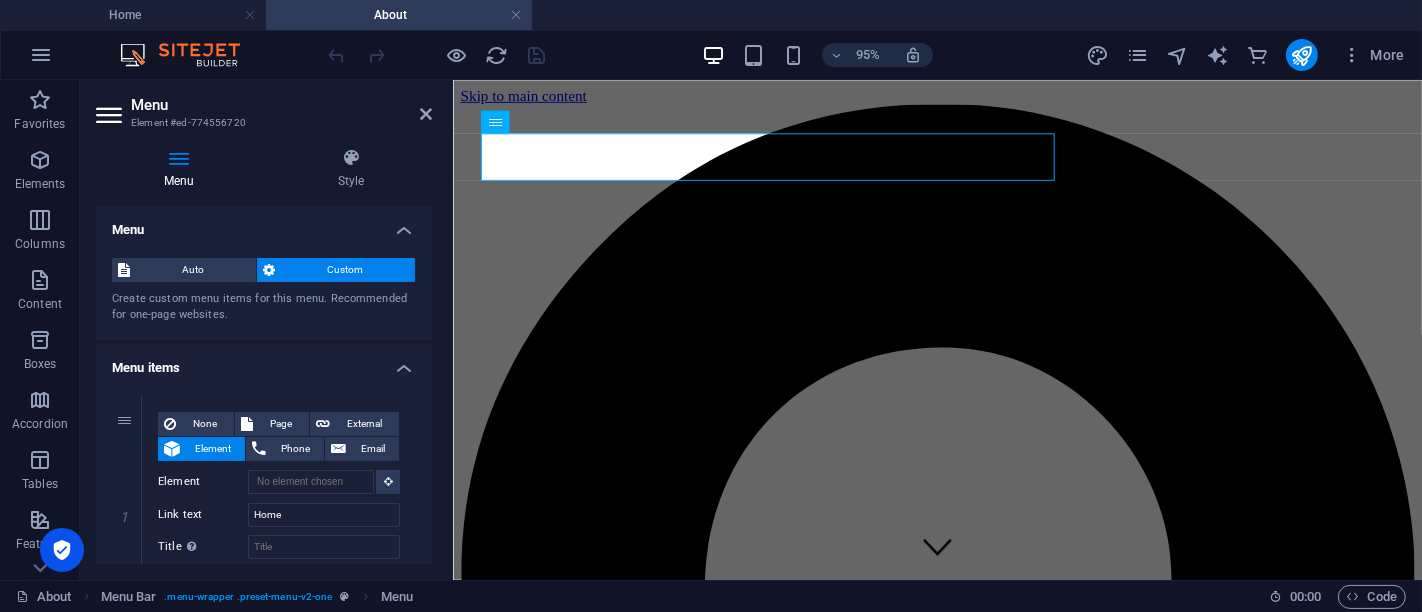 click at bounding box center (963, 5409) 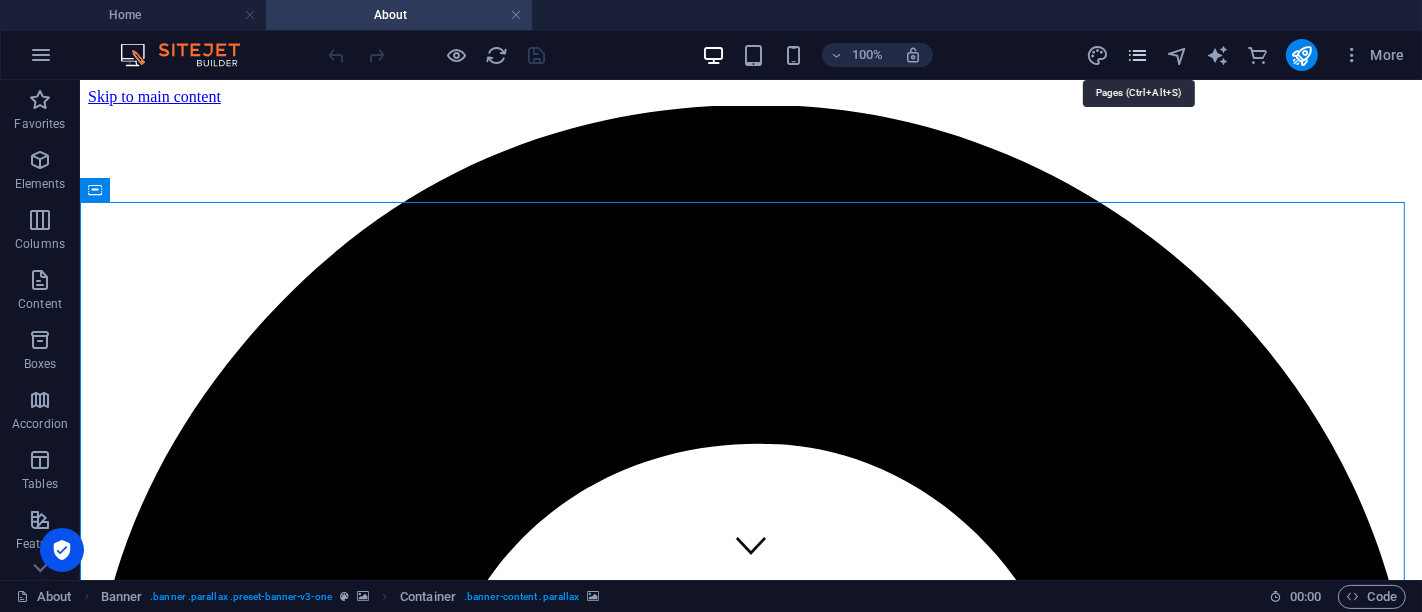 click at bounding box center (1137, 55) 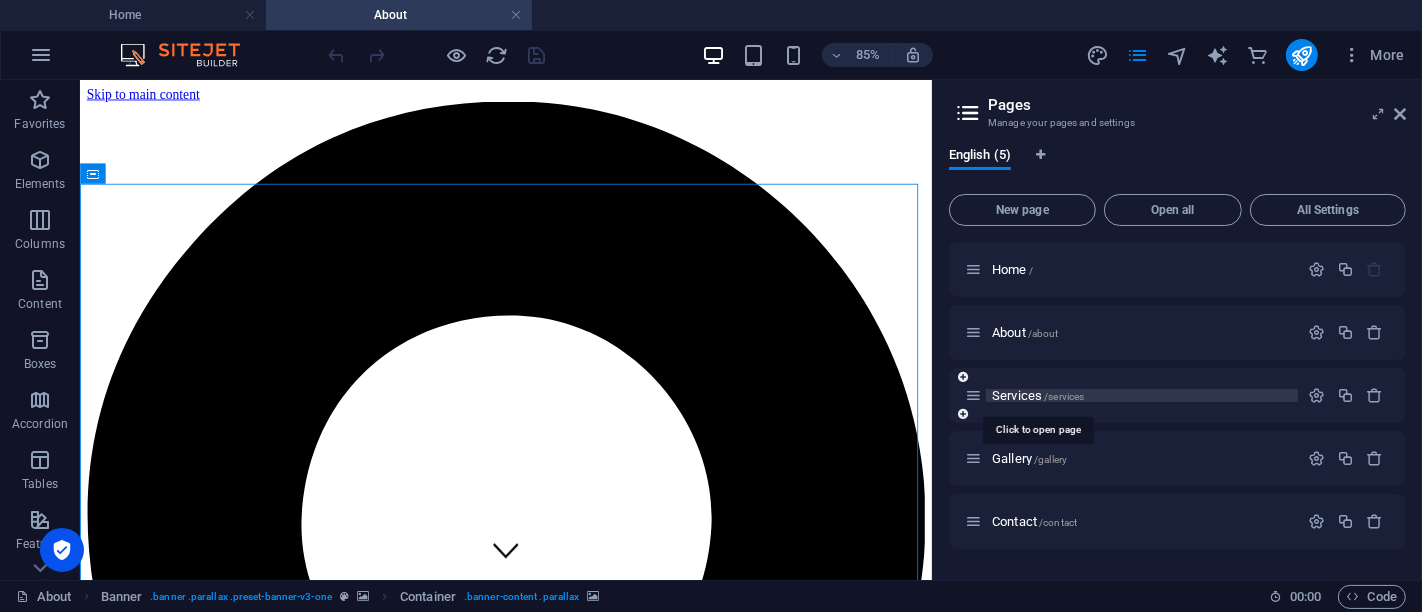 click on "Services /services" at bounding box center [1038, 395] 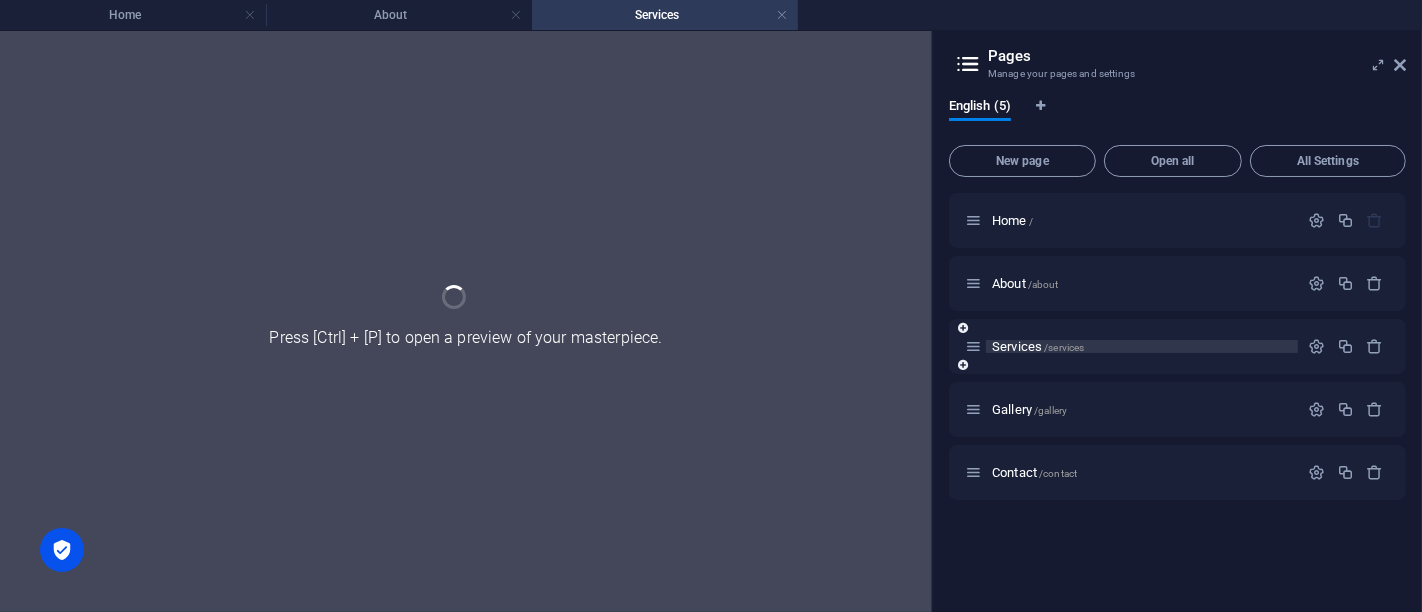 click on "Gallery /gallery" at bounding box center (1177, 409) 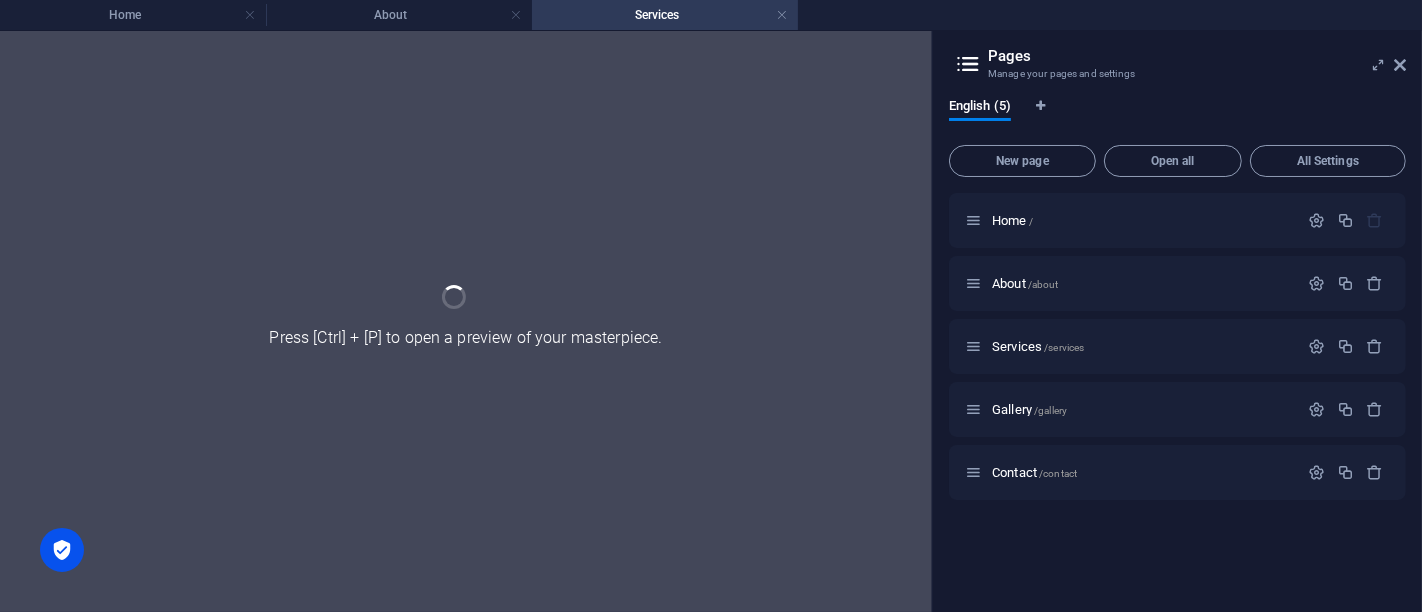 click on "Pages Manage your pages and settings English (5) New page Open all All Settings Home / About /about Services /services Gallery /gallery Contact /contact" at bounding box center (1177, 321) 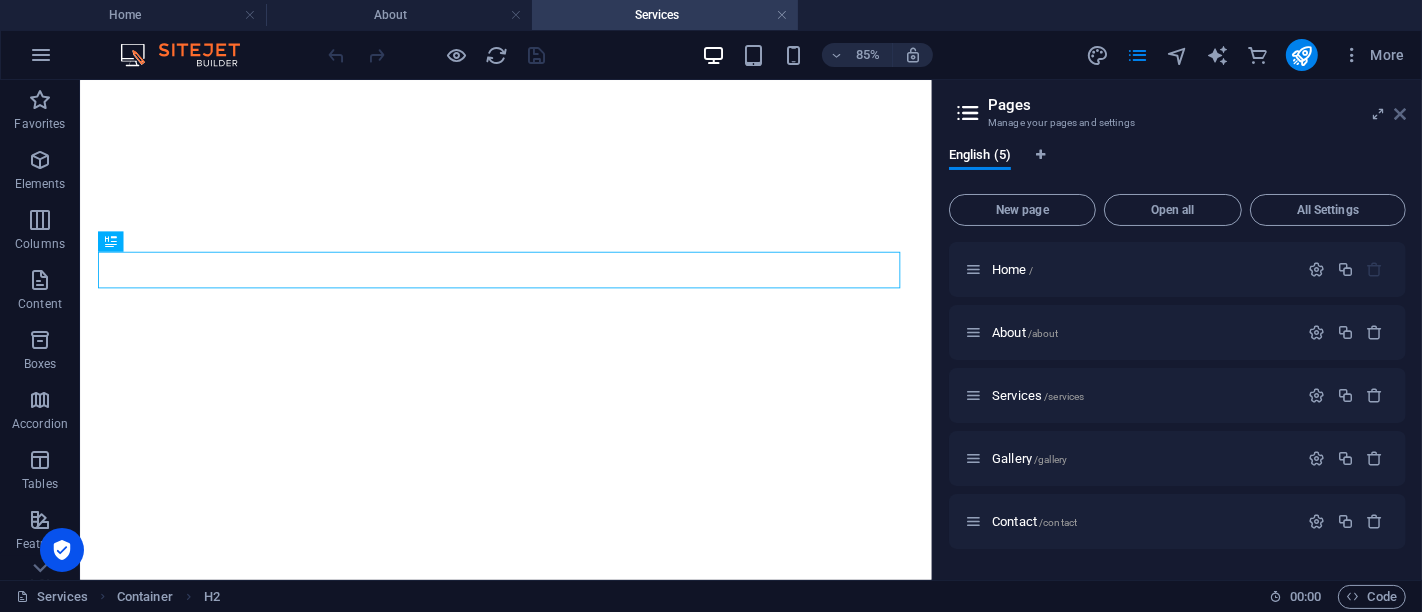 click on "More" at bounding box center (1373, 55) 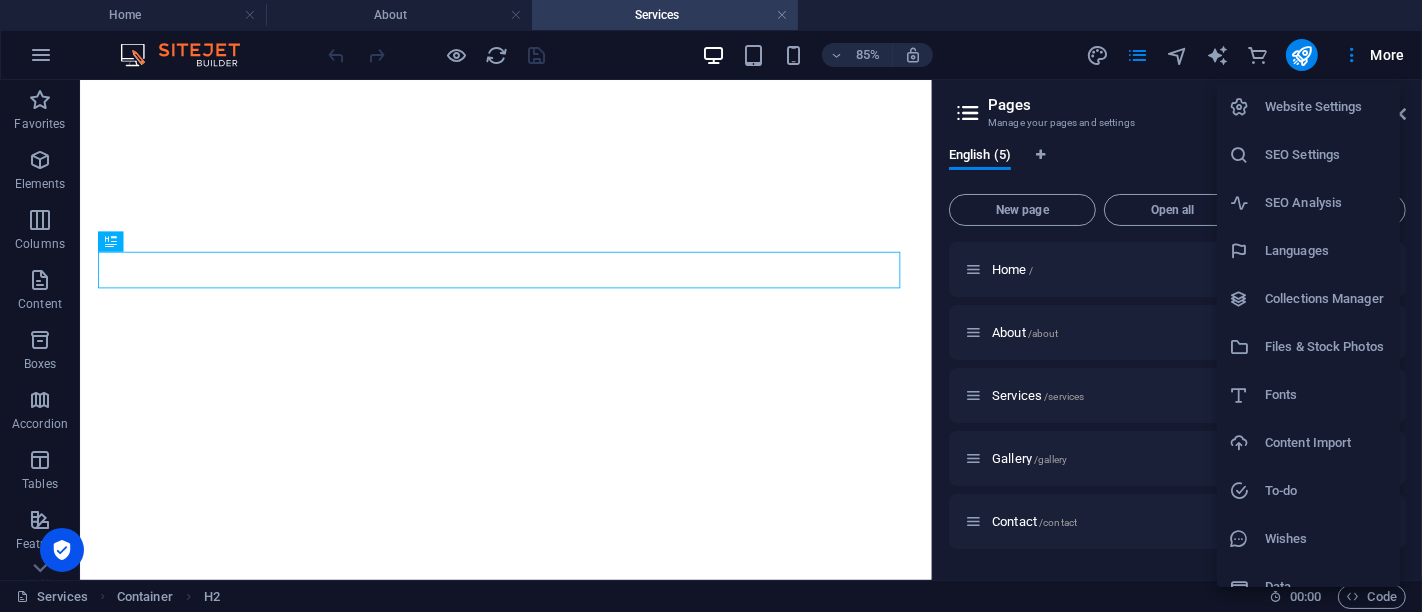 click at bounding box center (711, 306) 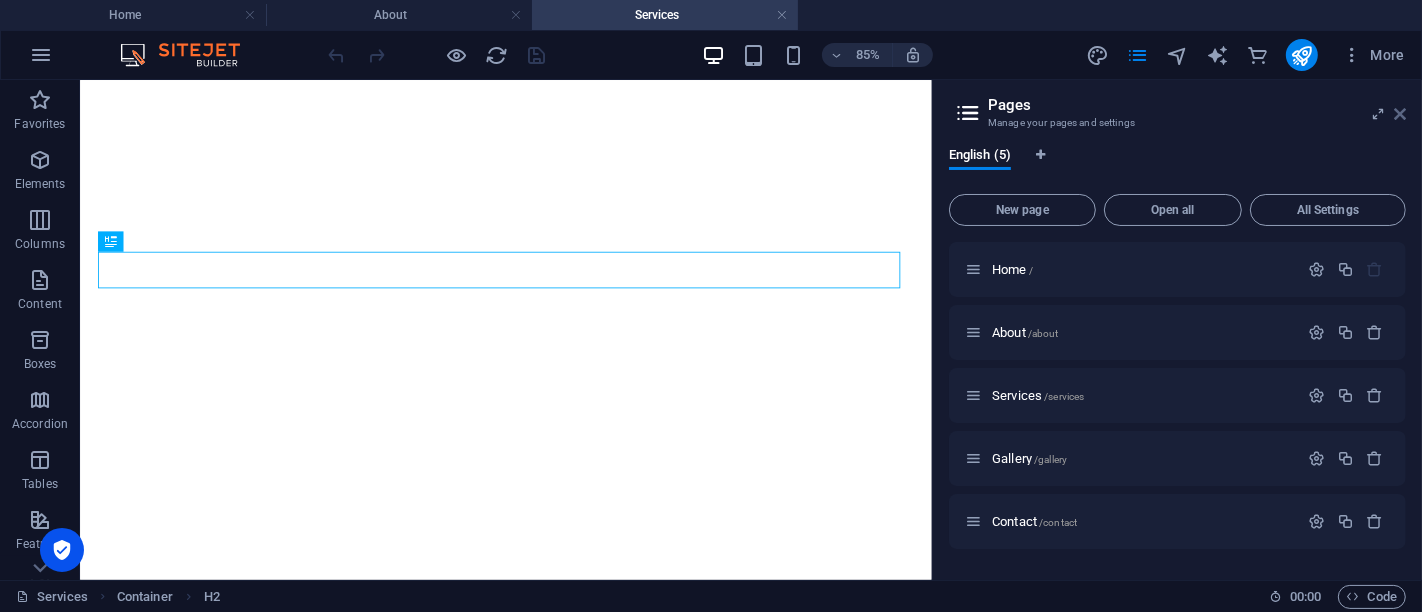 click at bounding box center [1400, 114] 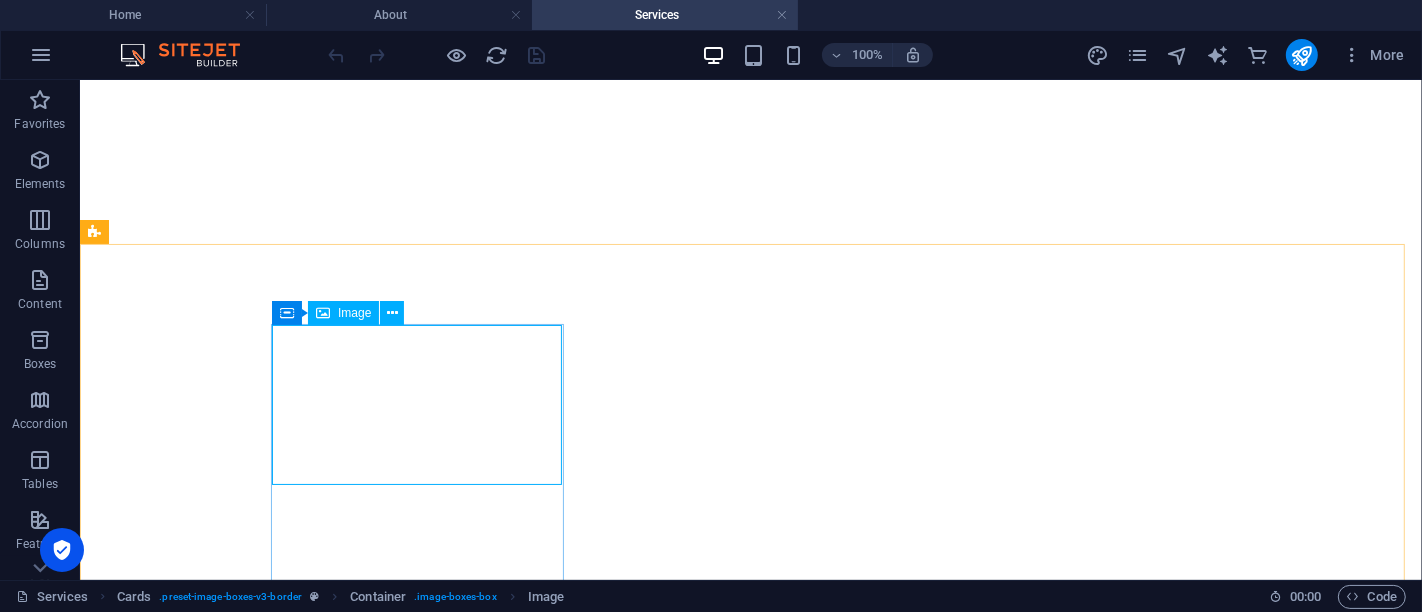 click on "Image" at bounding box center (354, 313) 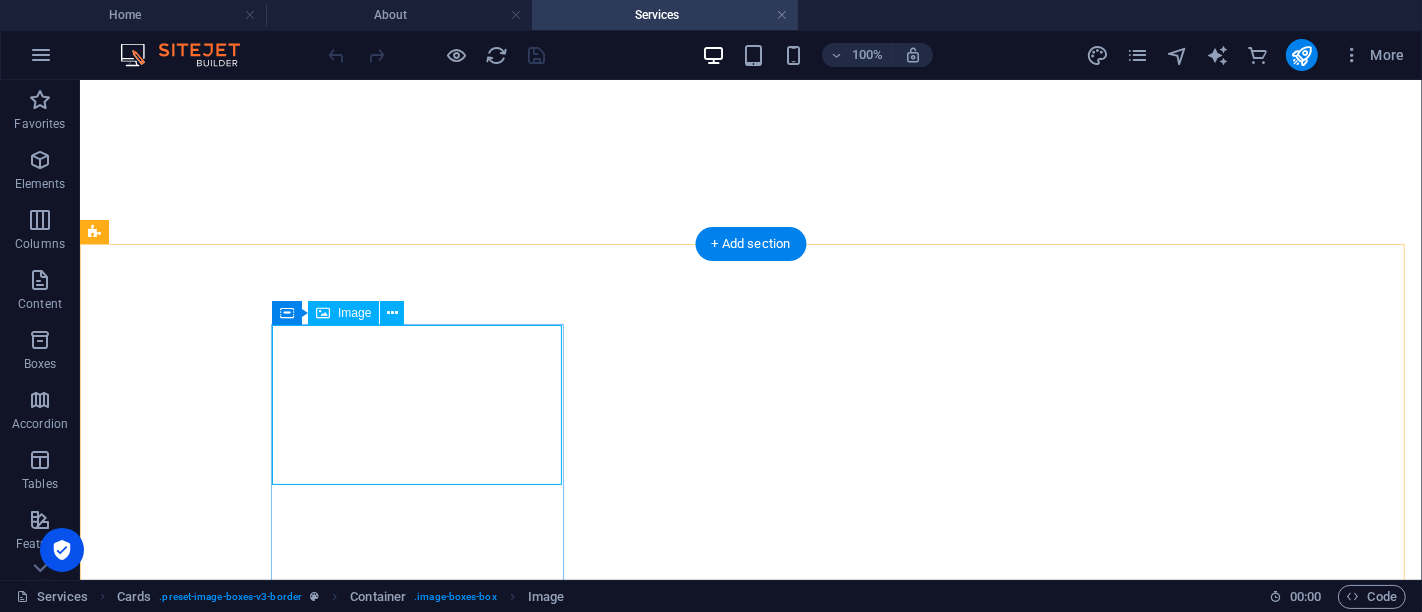 select on "%" 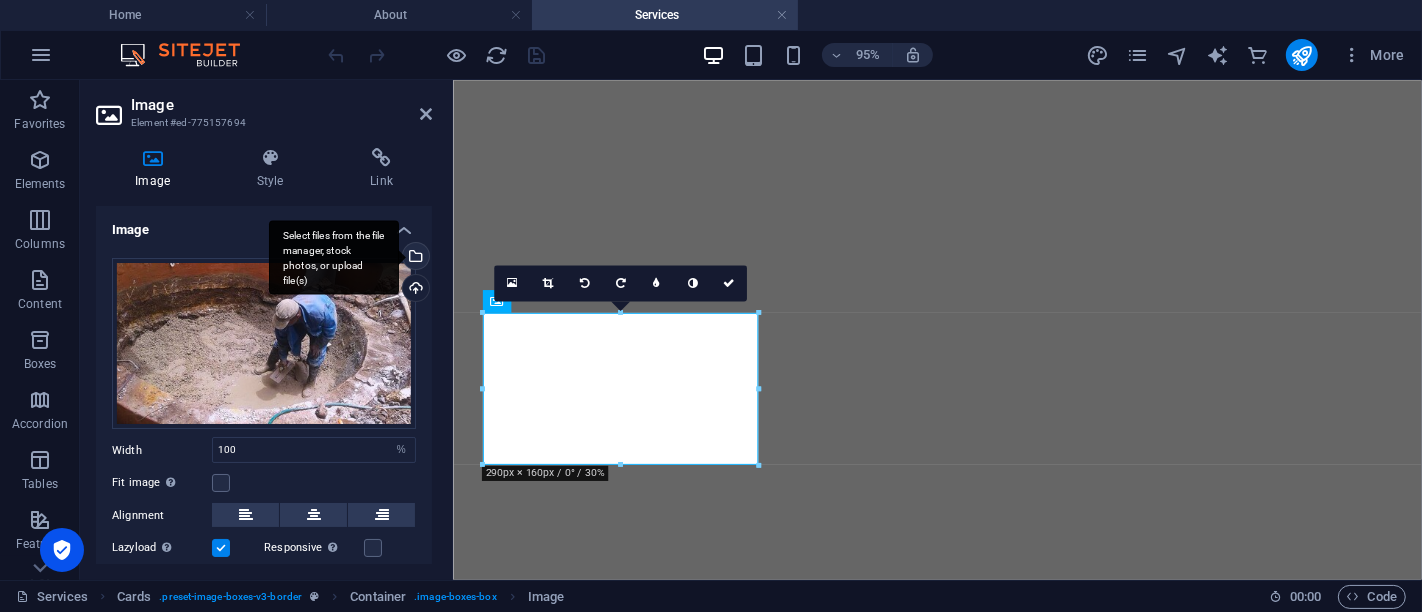 click on "Select files from the file manager, stock photos, or upload file(s)" at bounding box center [414, 258] 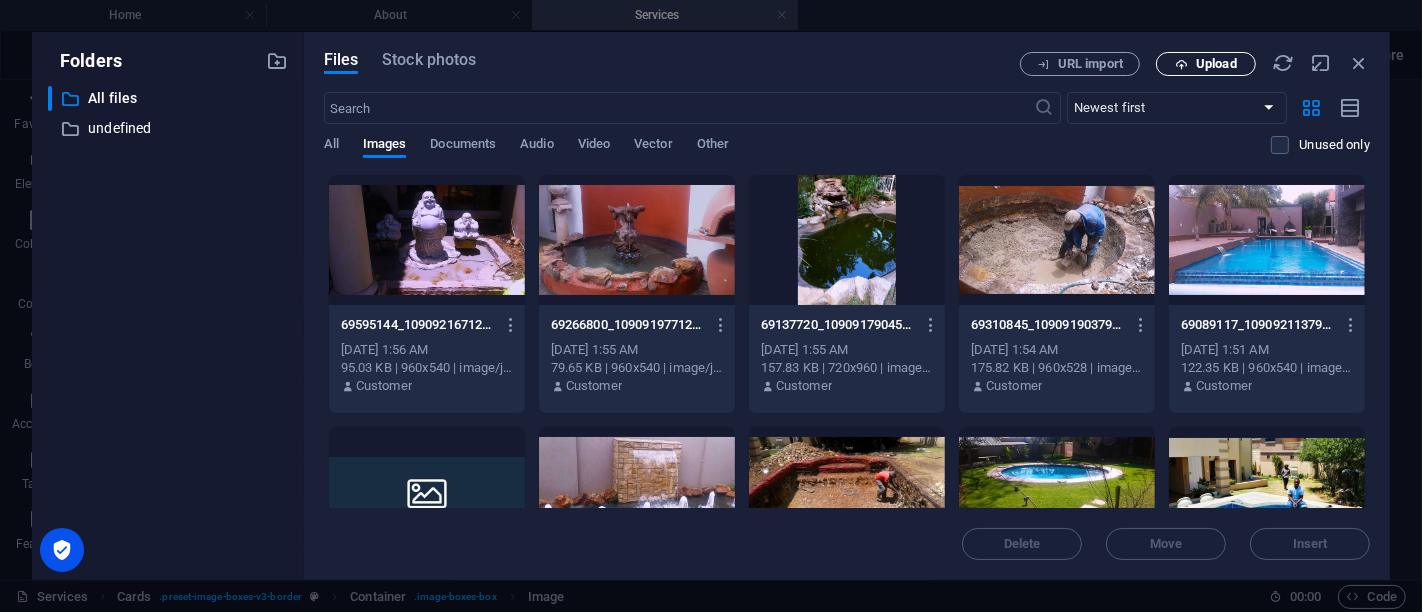 click on "Upload" at bounding box center (1206, 64) 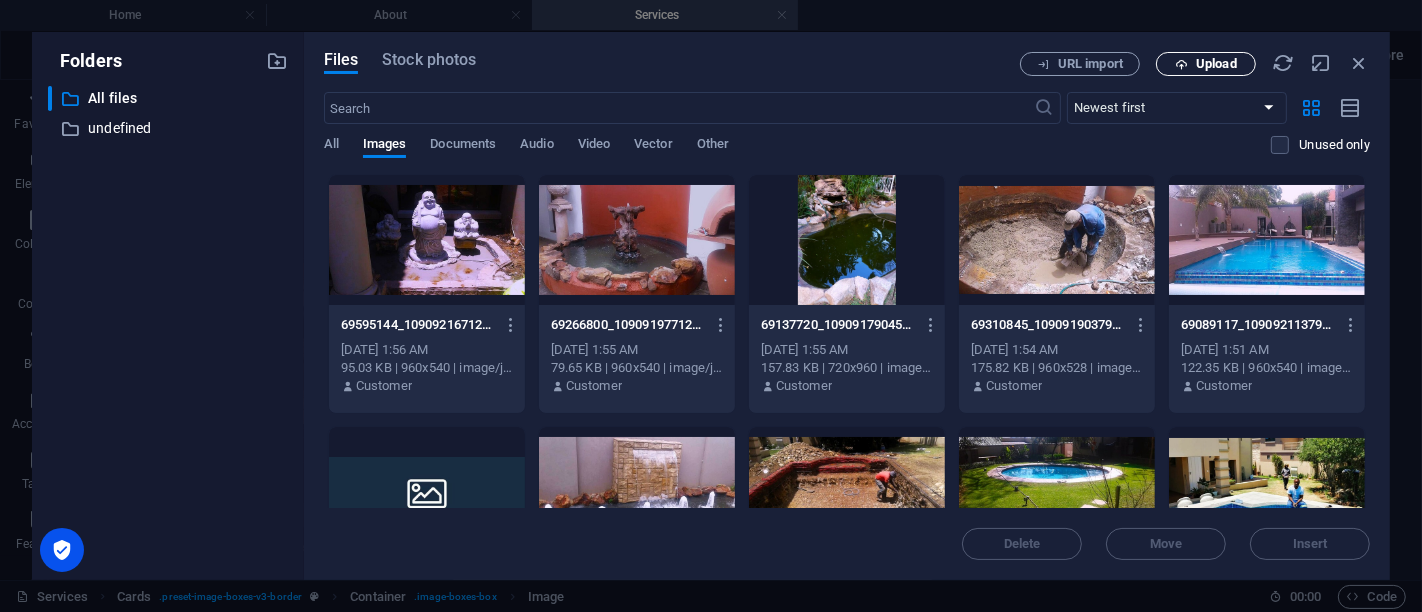 click at bounding box center [1181, 64] 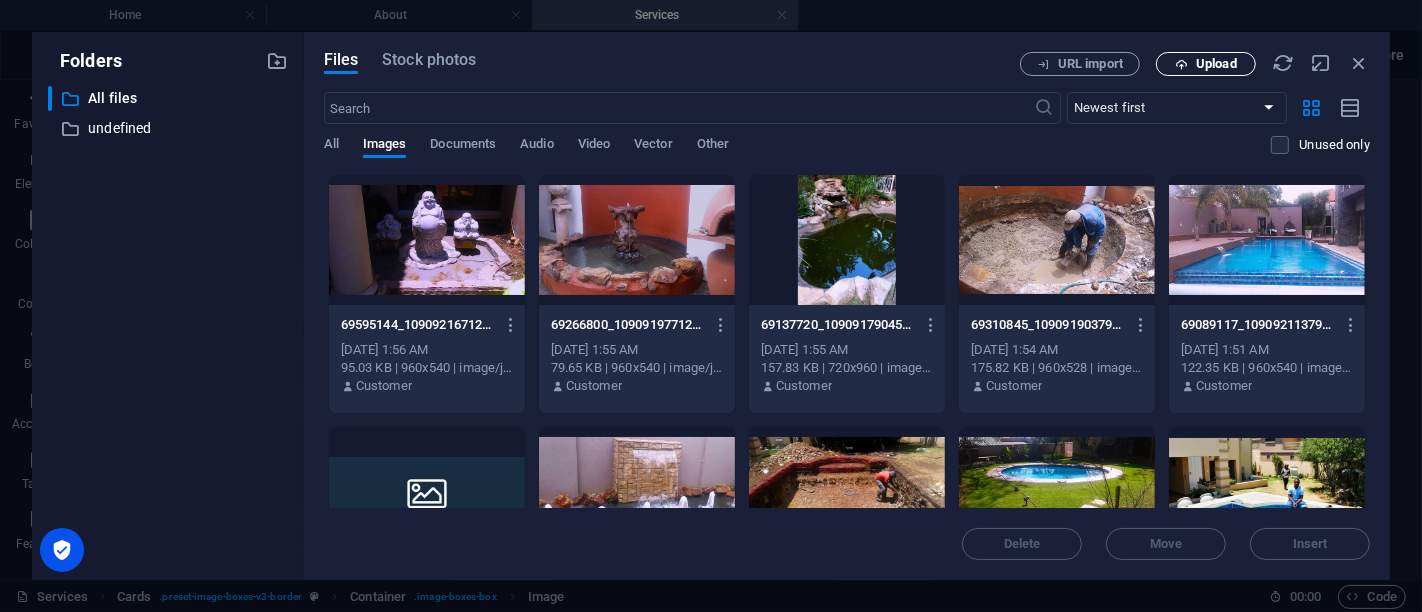 scroll, scrollTop: 160, scrollLeft: 0, axis: vertical 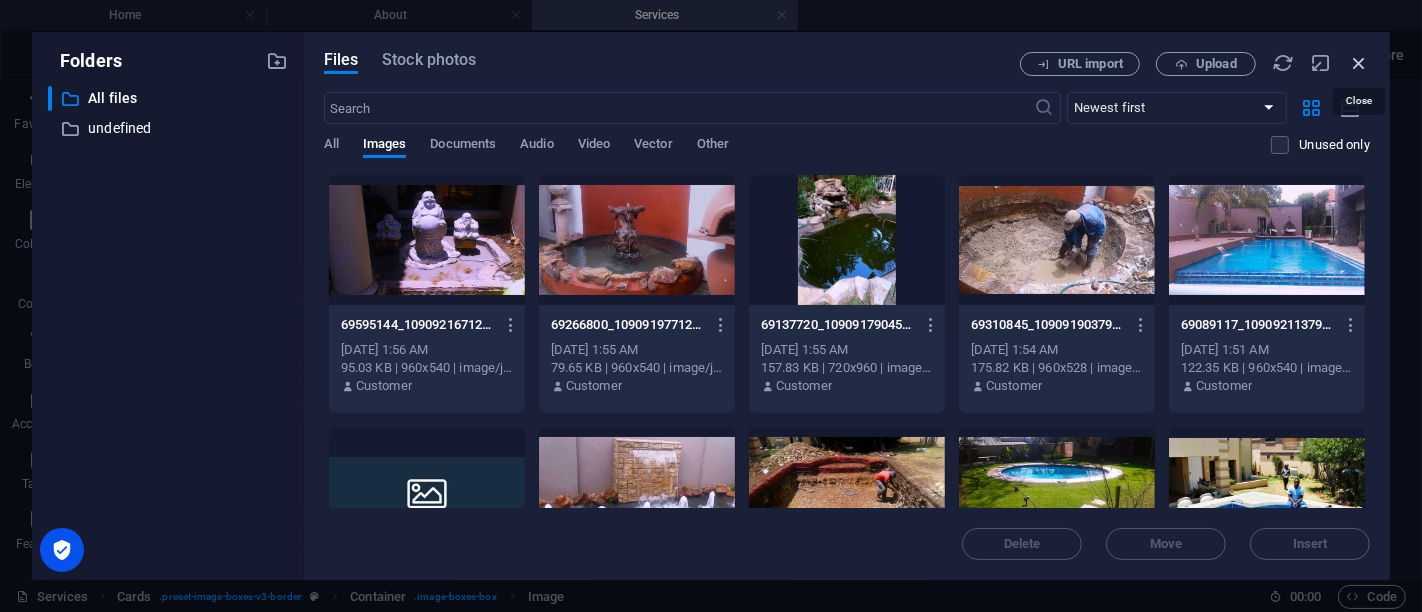 click at bounding box center (1359, 63) 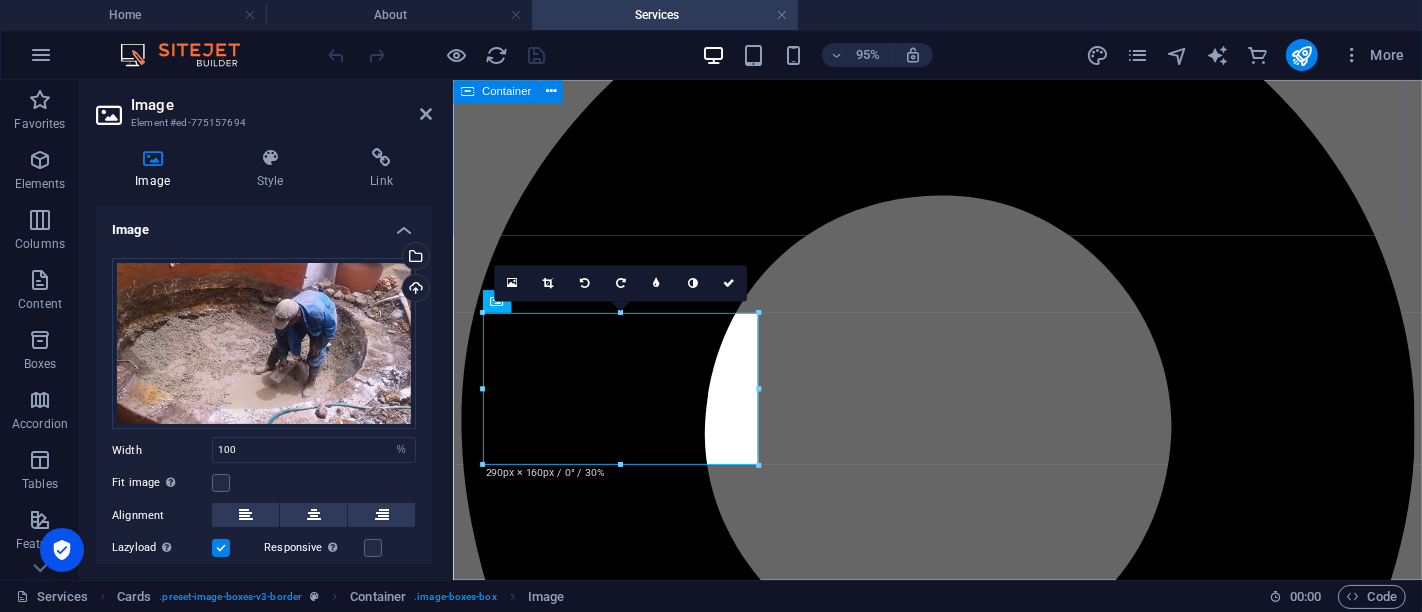 click on "Our Services" at bounding box center [963, 4829] 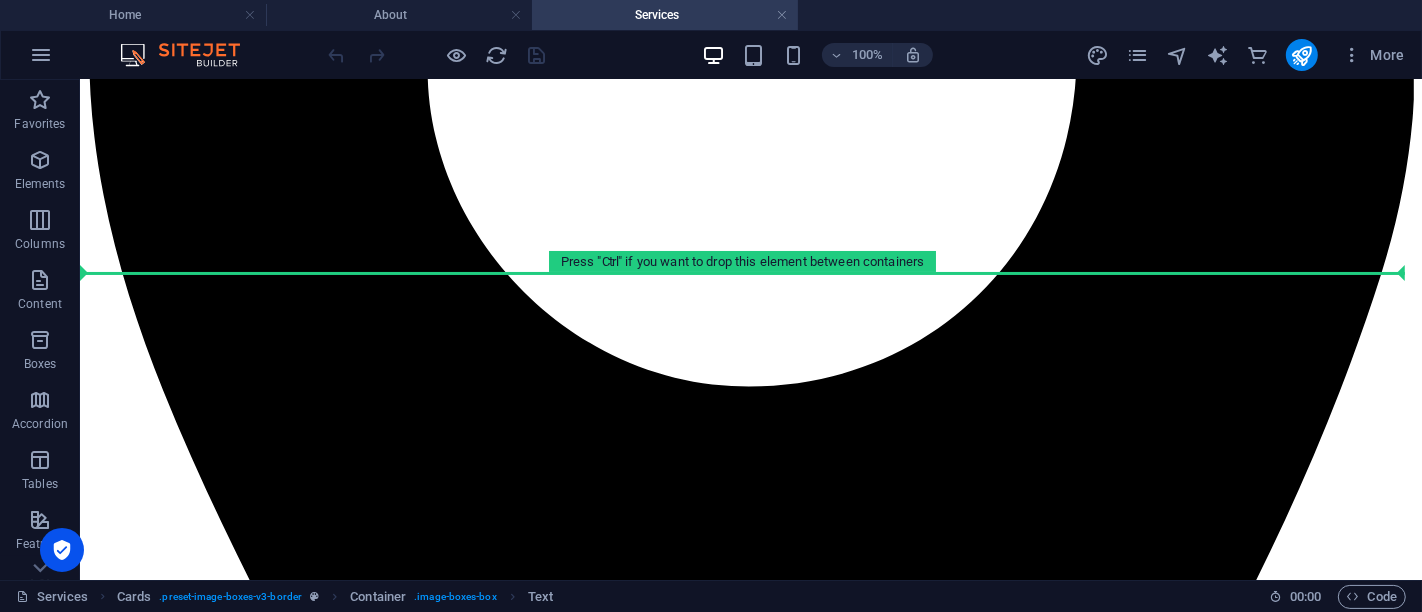 scroll, scrollTop: 710, scrollLeft: 0, axis: vertical 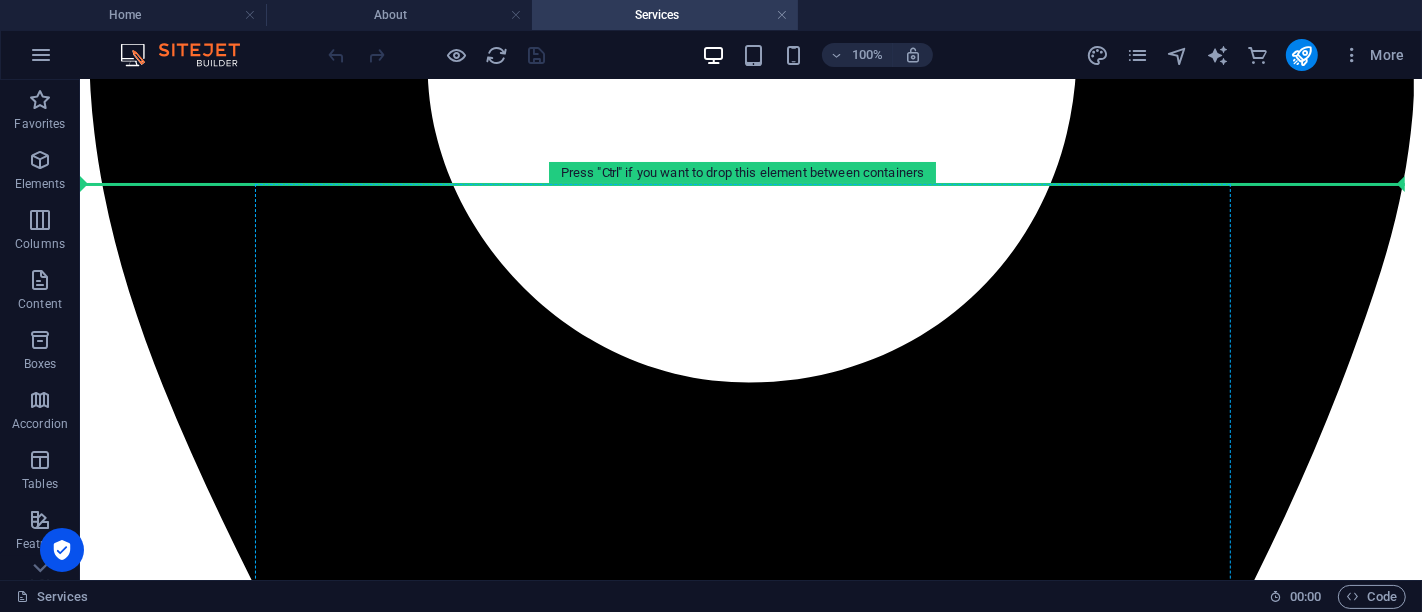 drag, startPoint x: 1047, startPoint y: 405, endPoint x: 1049, endPoint y: 395, distance: 10.198039 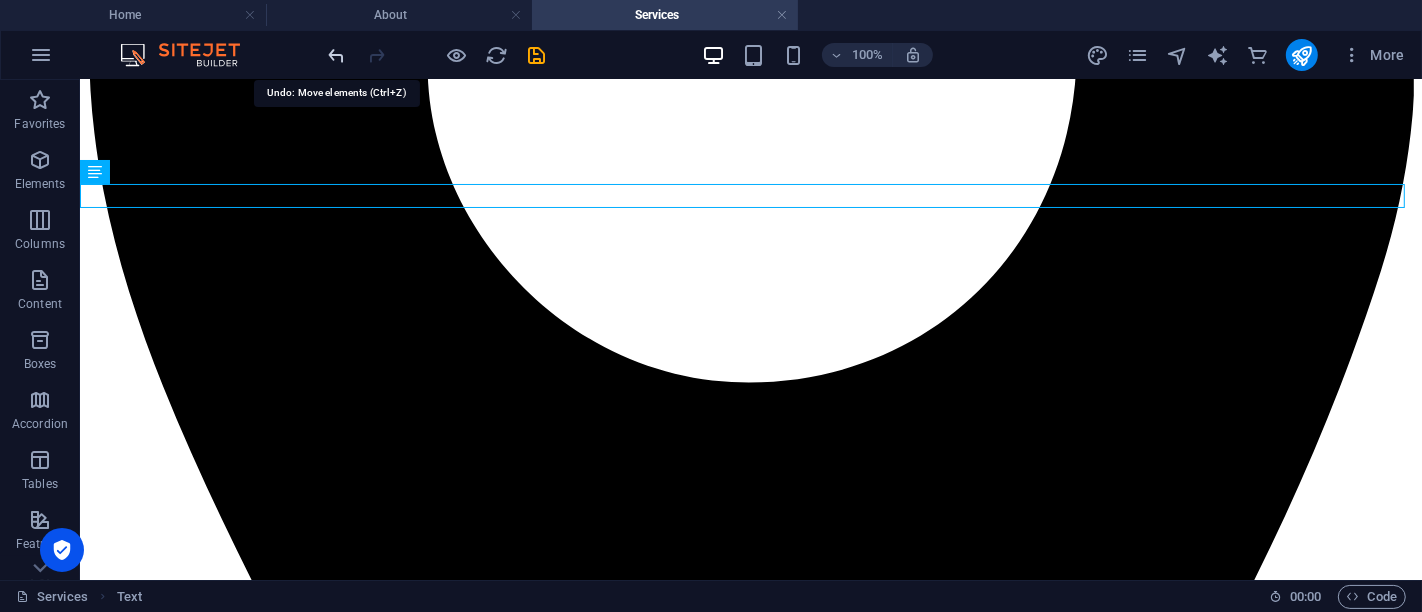 click at bounding box center (337, 55) 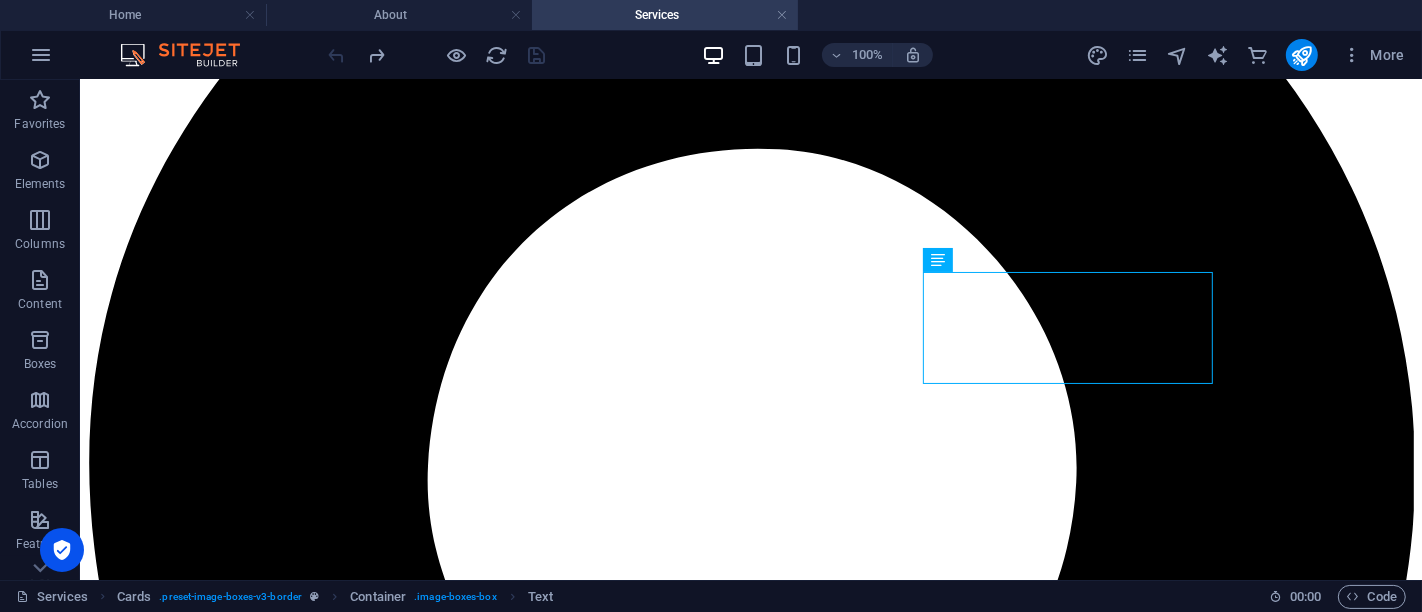 scroll, scrollTop: 285, scrollLeft: 0, axis: vertical 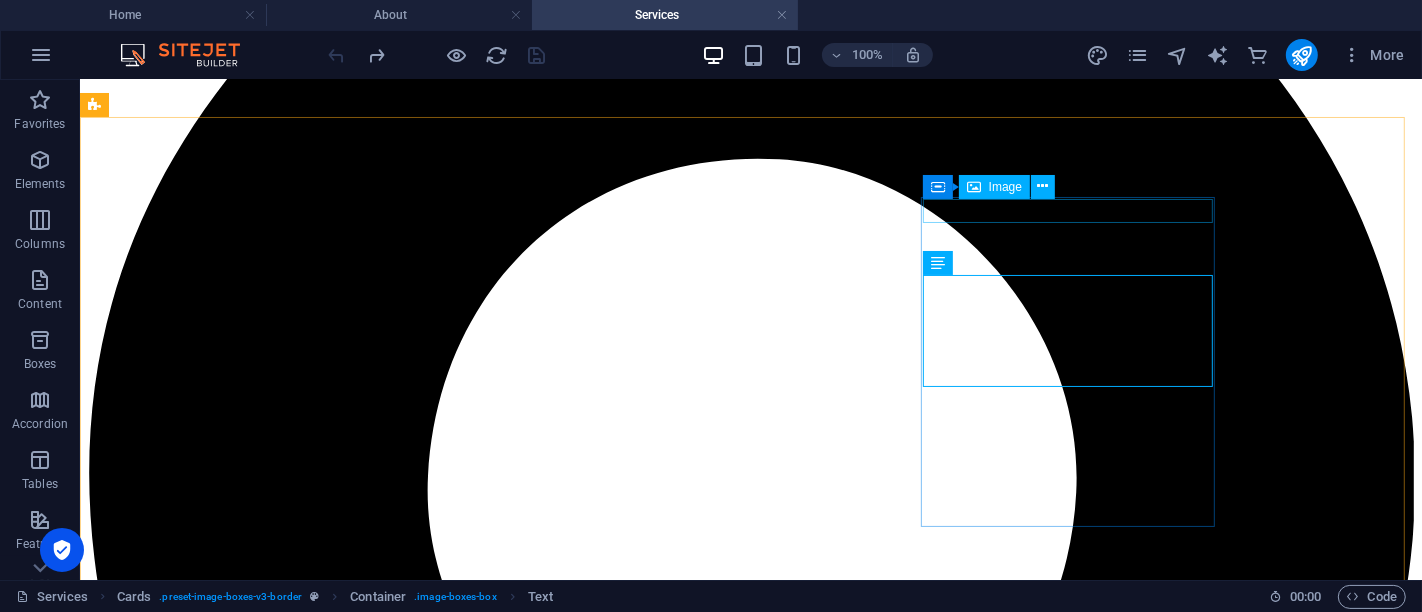 click on "Image" at bounding box center [1005, 187] 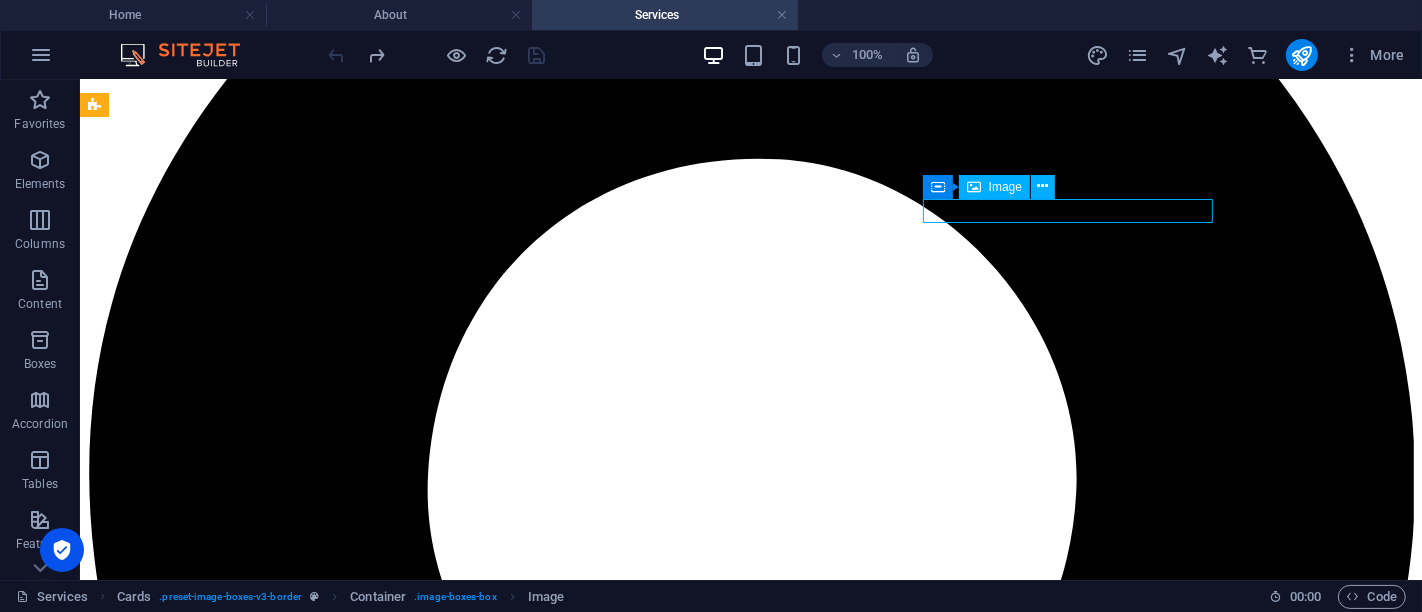 click on "Image" at bounding box center [1005, 187] 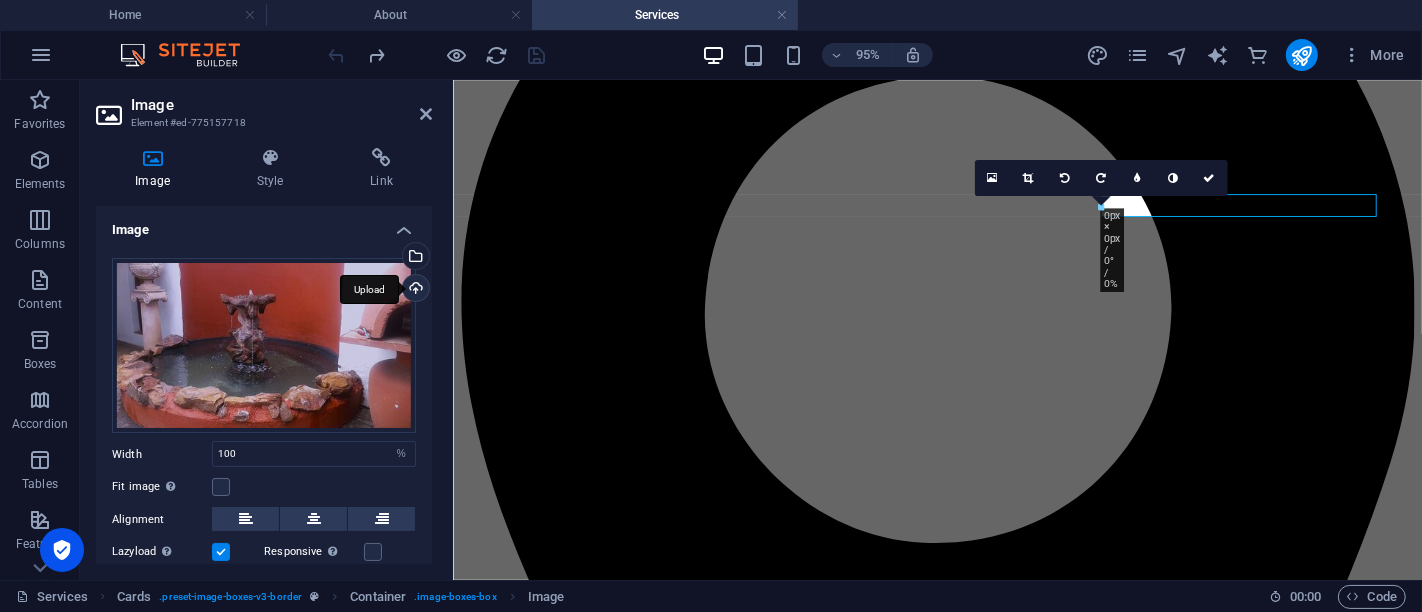 click on "Upload" at bounding box center [414, 290] 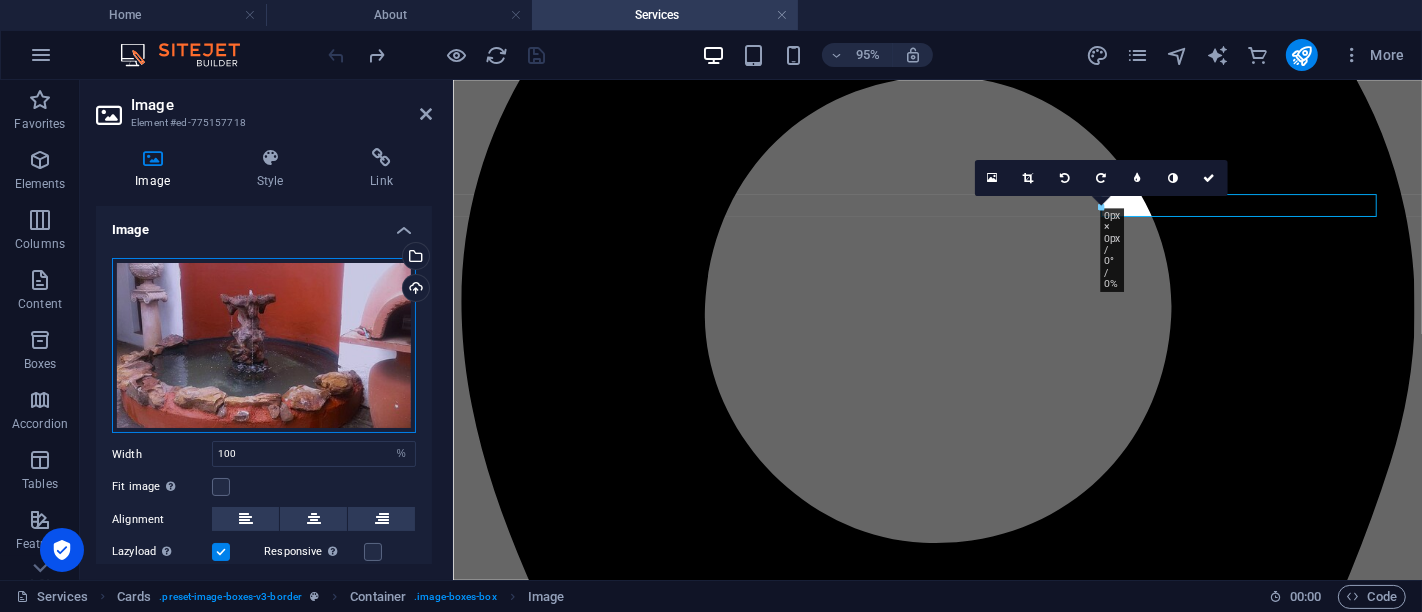 click on "Drag files here, click to choose files or select files from Files or our free stock photos & videos" at bounding box center [264, 346] 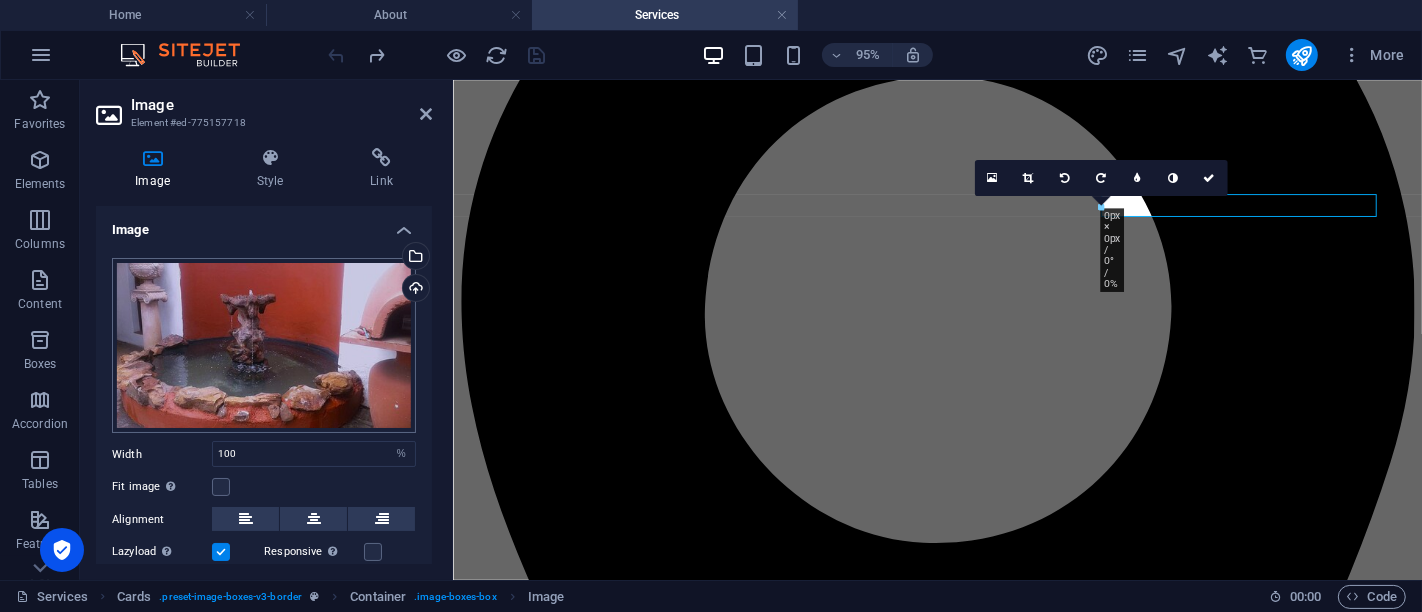 click on "[DOMAIN_NAME] Home About Services Favorites Elements Columns Content Boxes Accordion Tables Features Images Slider Header Footer Forms Marketing Collections Commerce
Drag here to replace the existing content. Press “Ctrl” if you want to create a new element.
H1   Banner   Container   Info Bar   Menu Bar   Menu   Container   Text   Container   Map   Preset 85% More Favorites Elements Columns Content Boxes Accordion Tables Features Images Slider Header Footer Forms Marketing Collections Commerce
H2   Preset   Reference   Menu Bar   Menu   Container   Banner 85% More About Cards . preset-image-boxes-v3-border Container . image-boxes-box Image 00 : 00 Code Favorites Elements Columns Content Boxes Accordion Tables Features Images Slider Header Footer Forms Marketing Collections Commerce Image Element #ed-775157718 Image Style Link Image Upload Width 100 Default auto px rem % %" at bounding box center [711, 306] 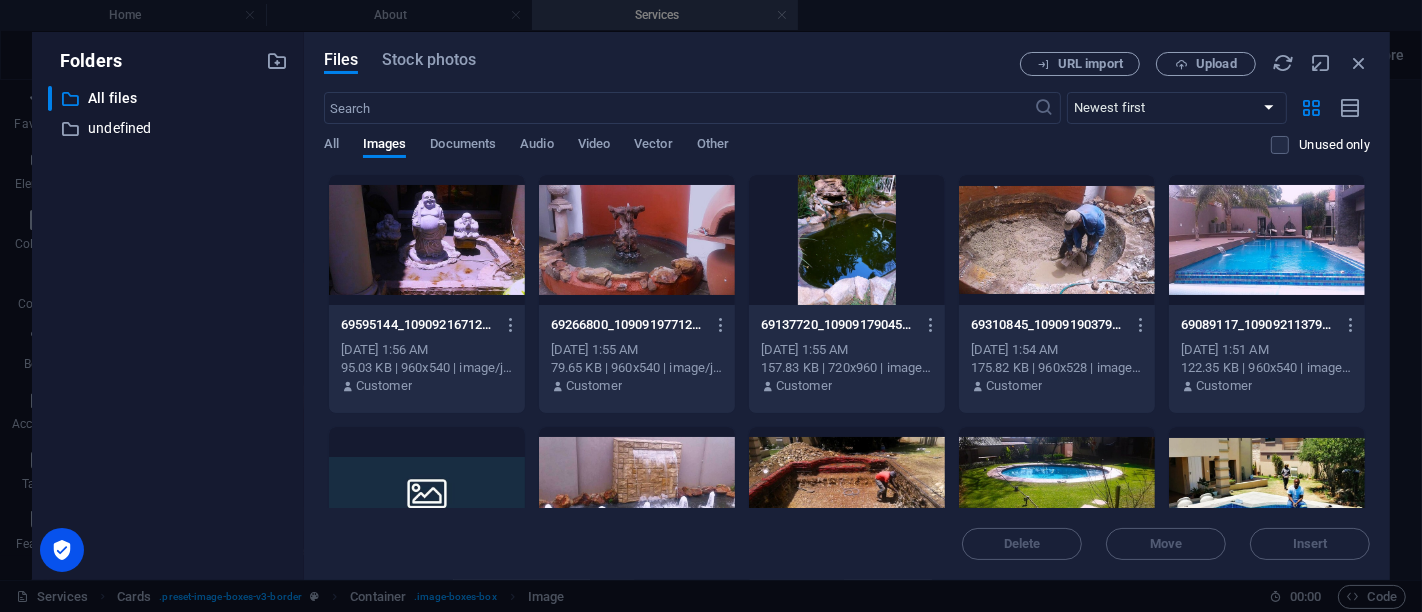 drag, startPoint x: 1371, startPoint y: 215, endPoint x: 1371, endPoint y: 255, distance: 40 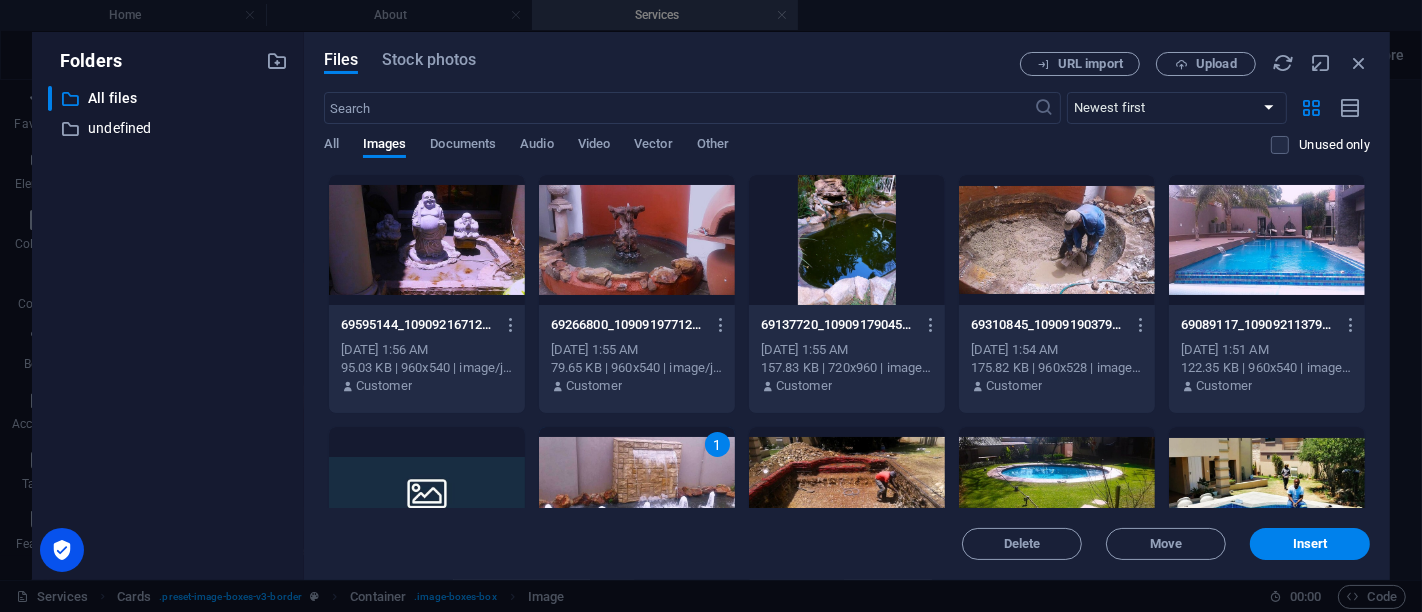 click on "1" at bounding box center (637, 492) 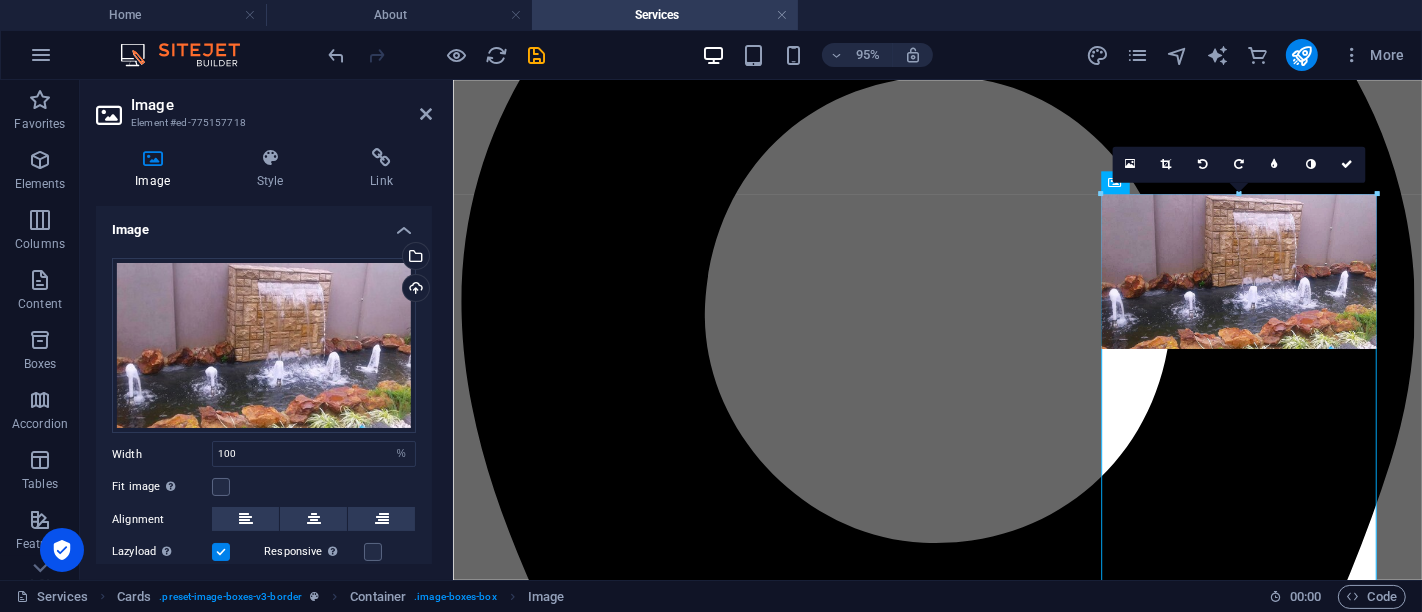 drag, startPoint x: 1373, startPoint y: 204, endPoint x: 1376, endPoint y: 235, distance: 31.144823 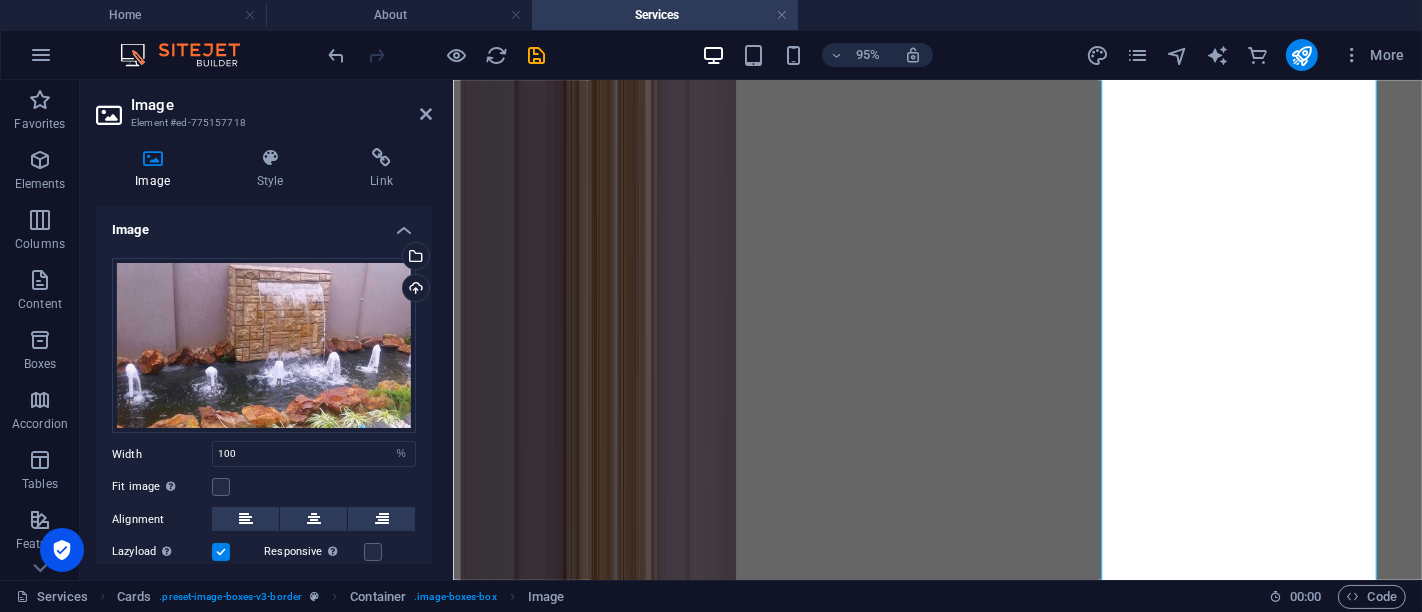 scroll, scrollTop: 116654, scrollLeft: 0, axis: vertical 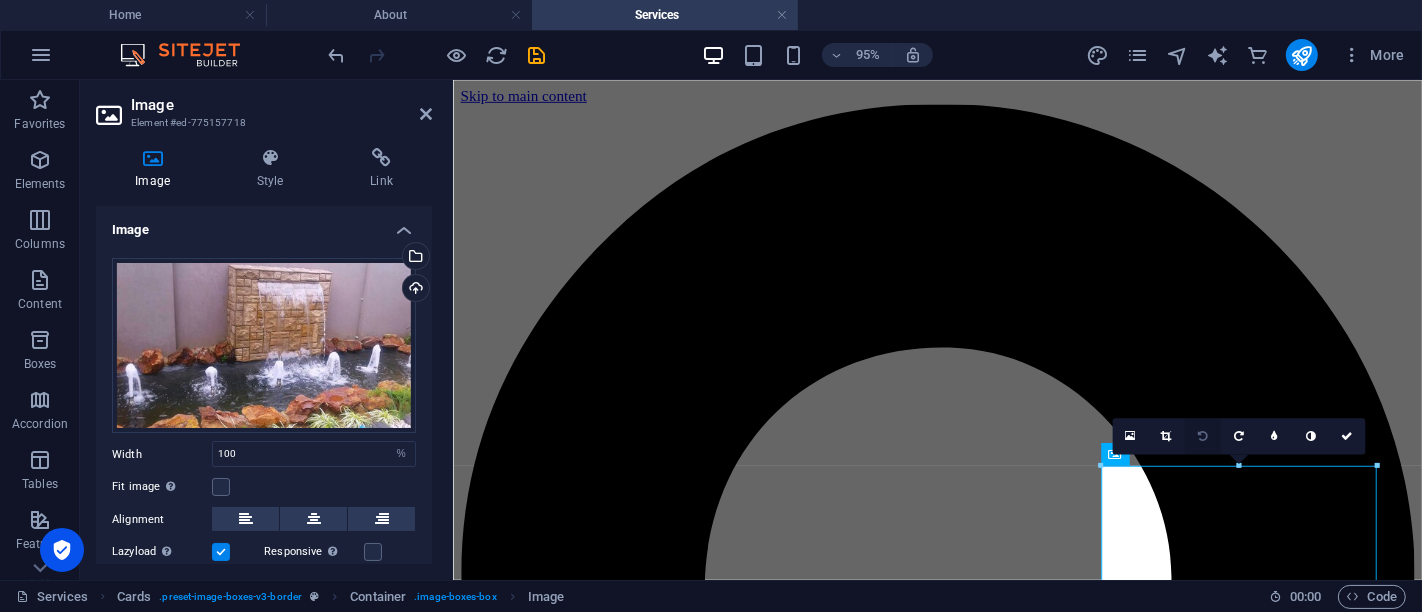 click at bounding box center (1203, 436) 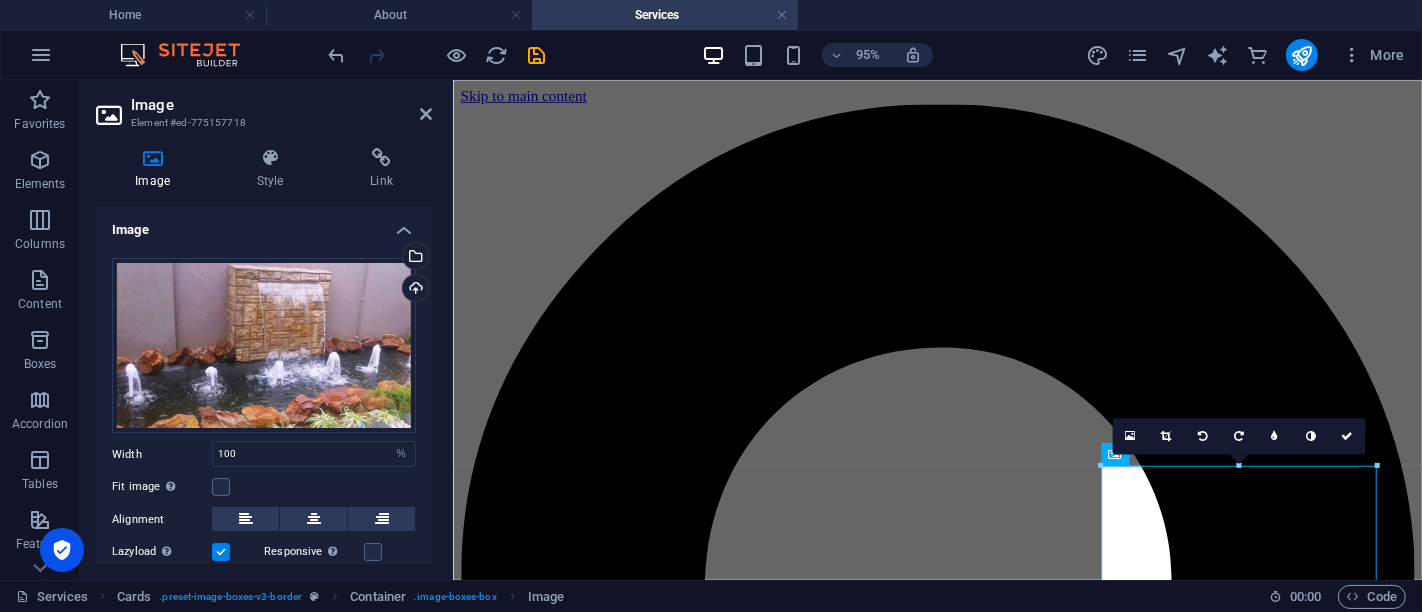 click at bounding box center [1203, 436] 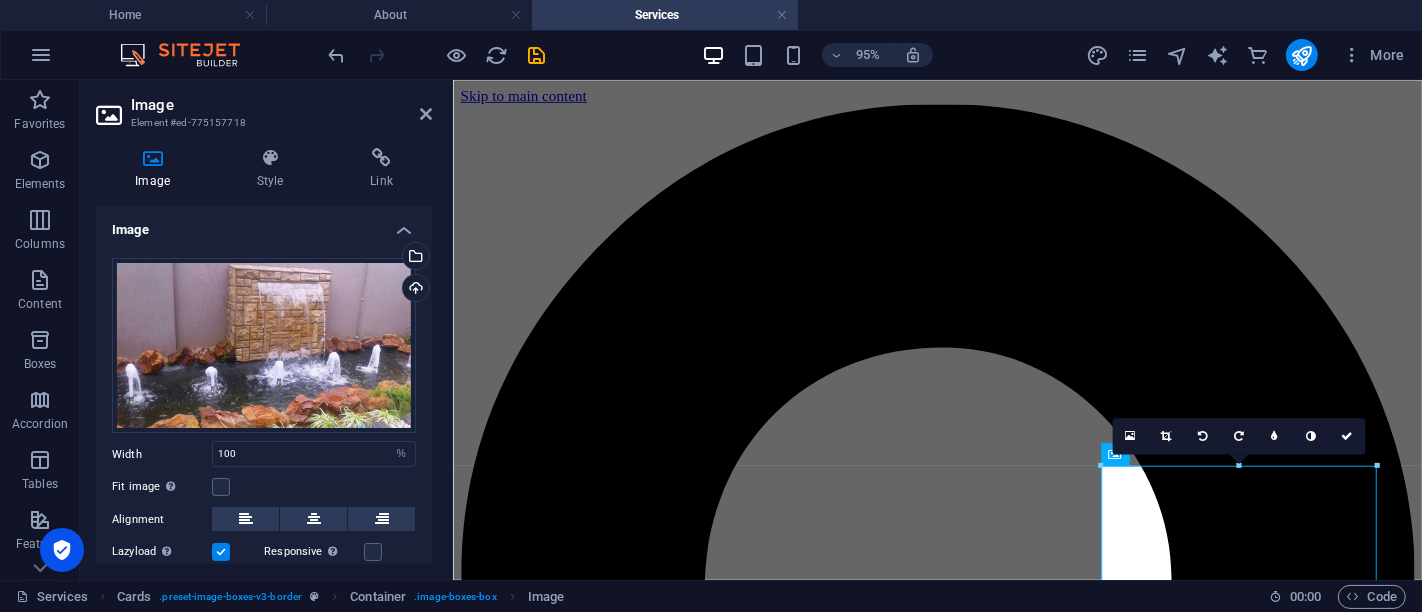 click at bounding box center (1203, 436) 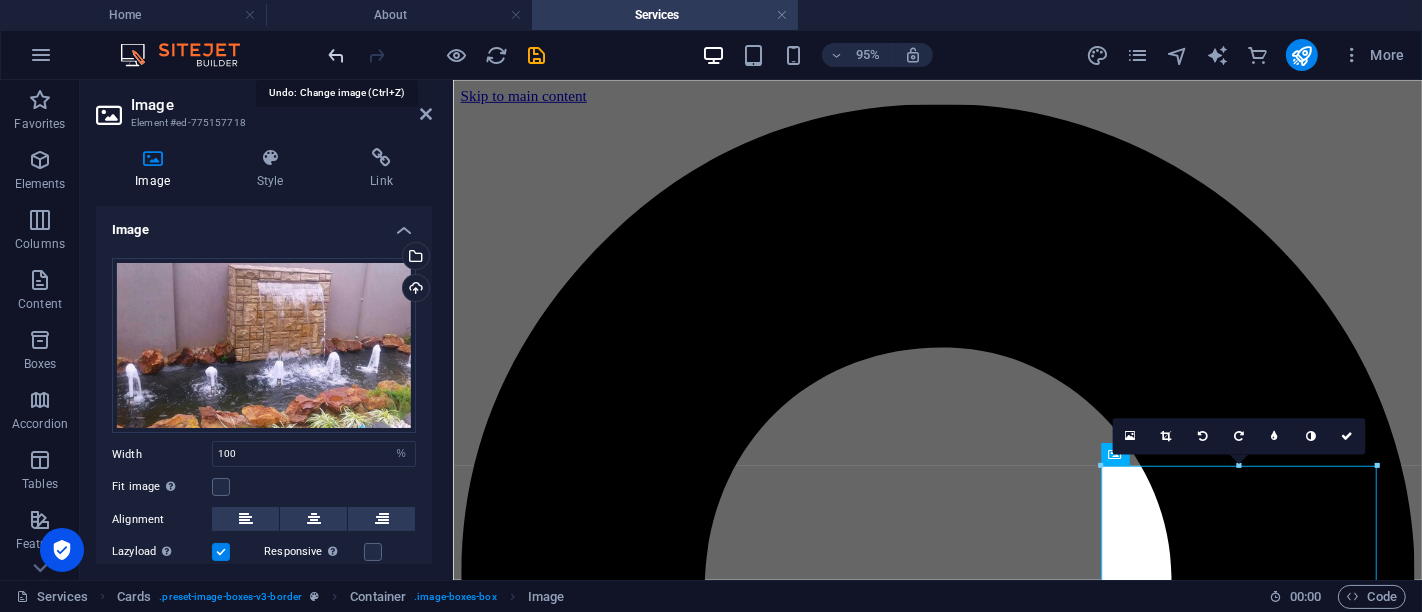 click at bounding box center [337, 55] 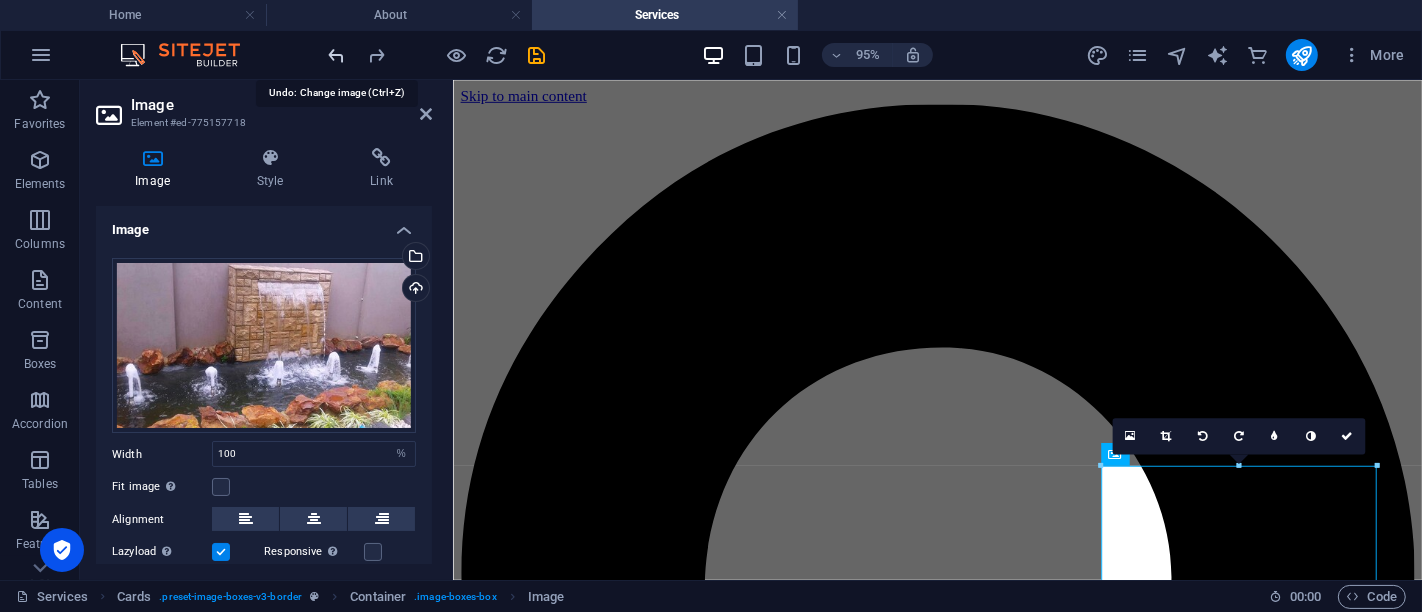 click at bounding box center (337, 55) 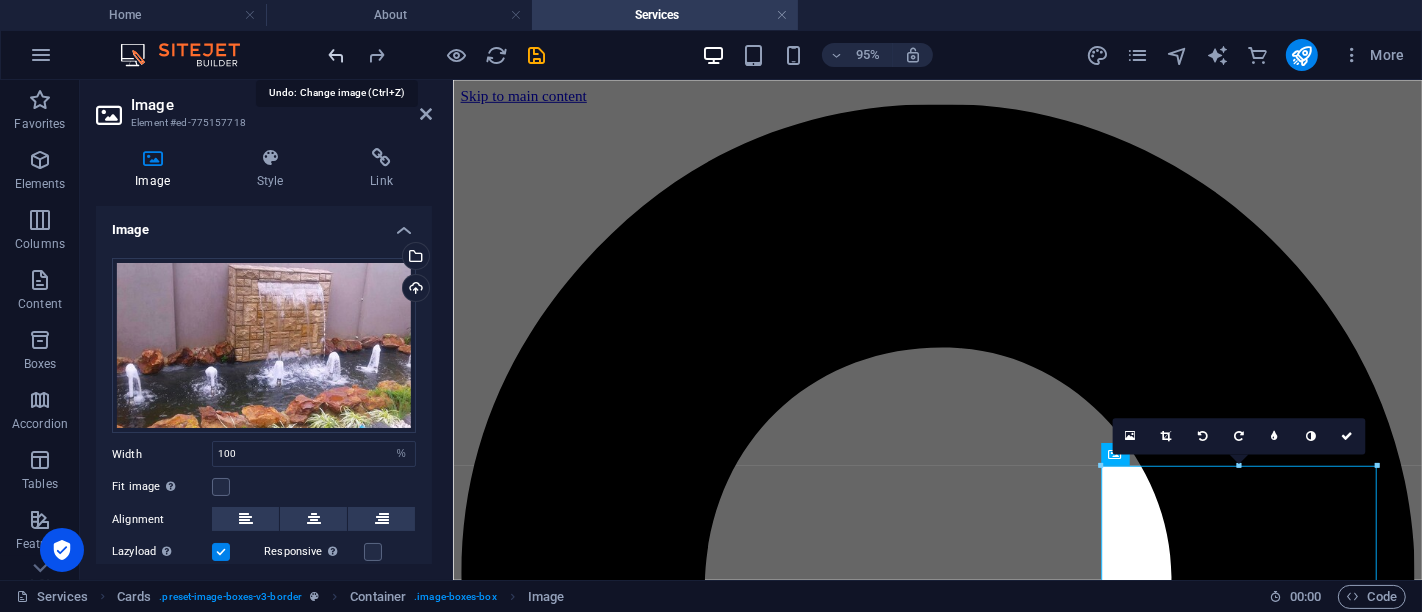 click at bounding box center (337, 55) 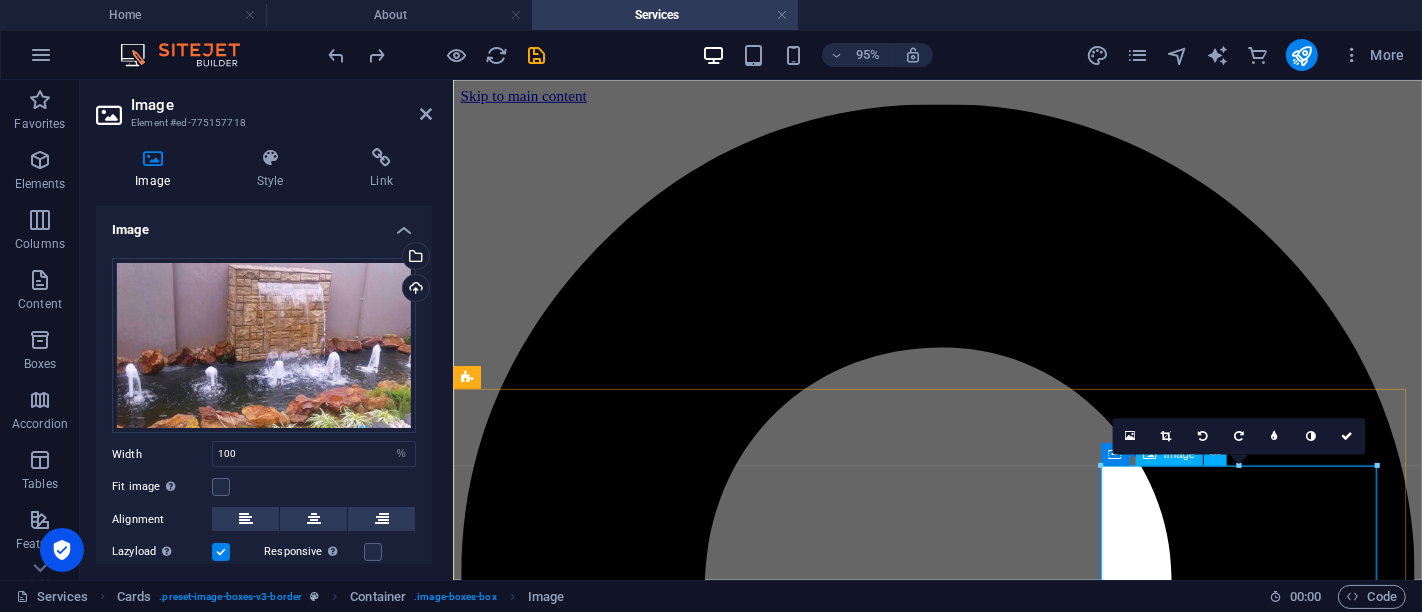 click at bounding box center [963, 181284] 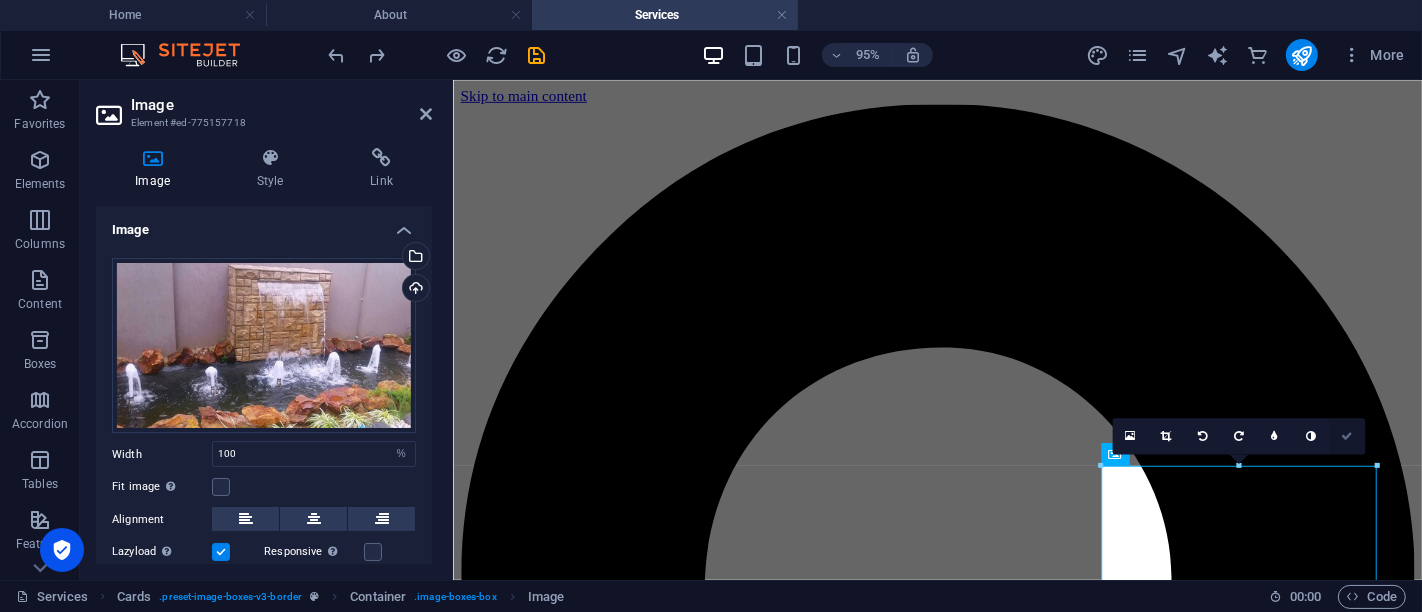 click at bounding box center (1347, 436) 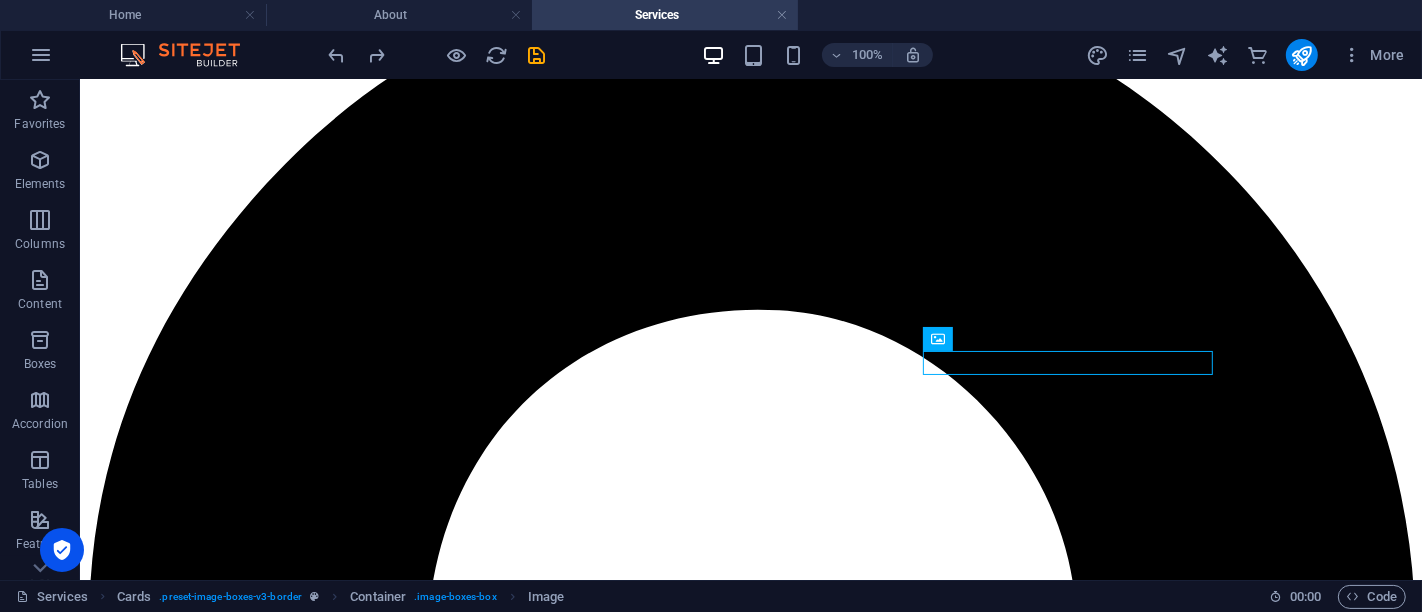scroll, scrollTop: 145, scrollLeft: 0, axis: vertical 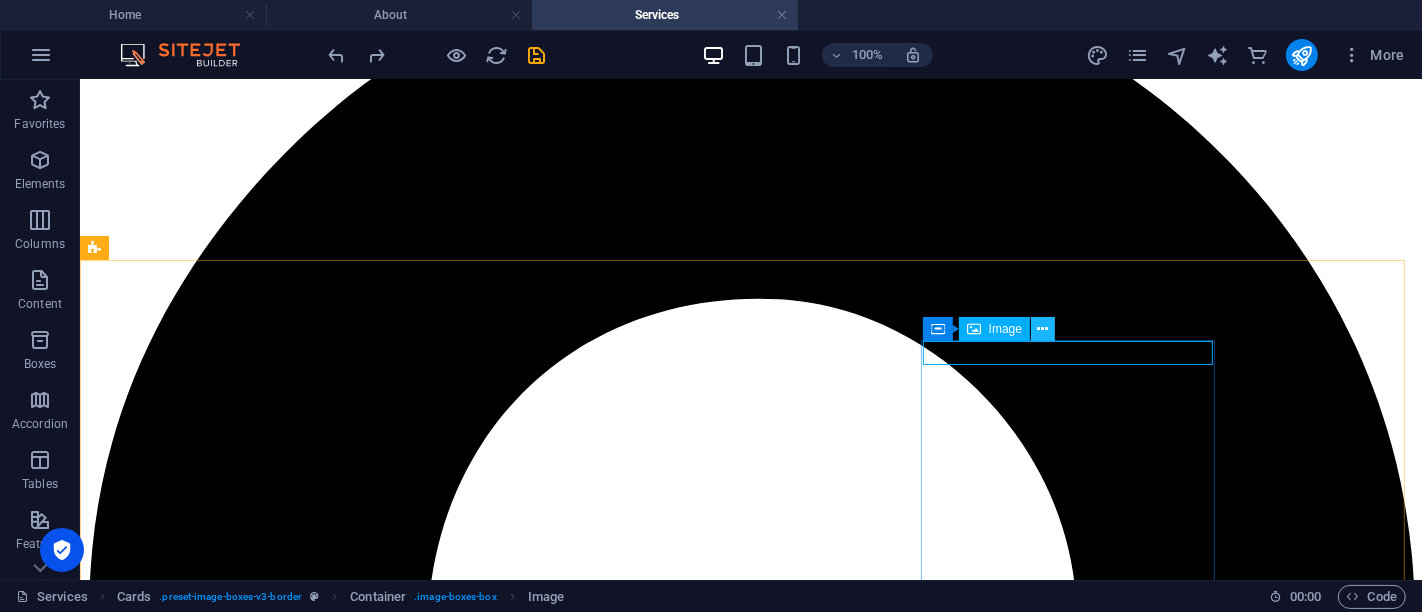 click at bounding box center (1043, 329) 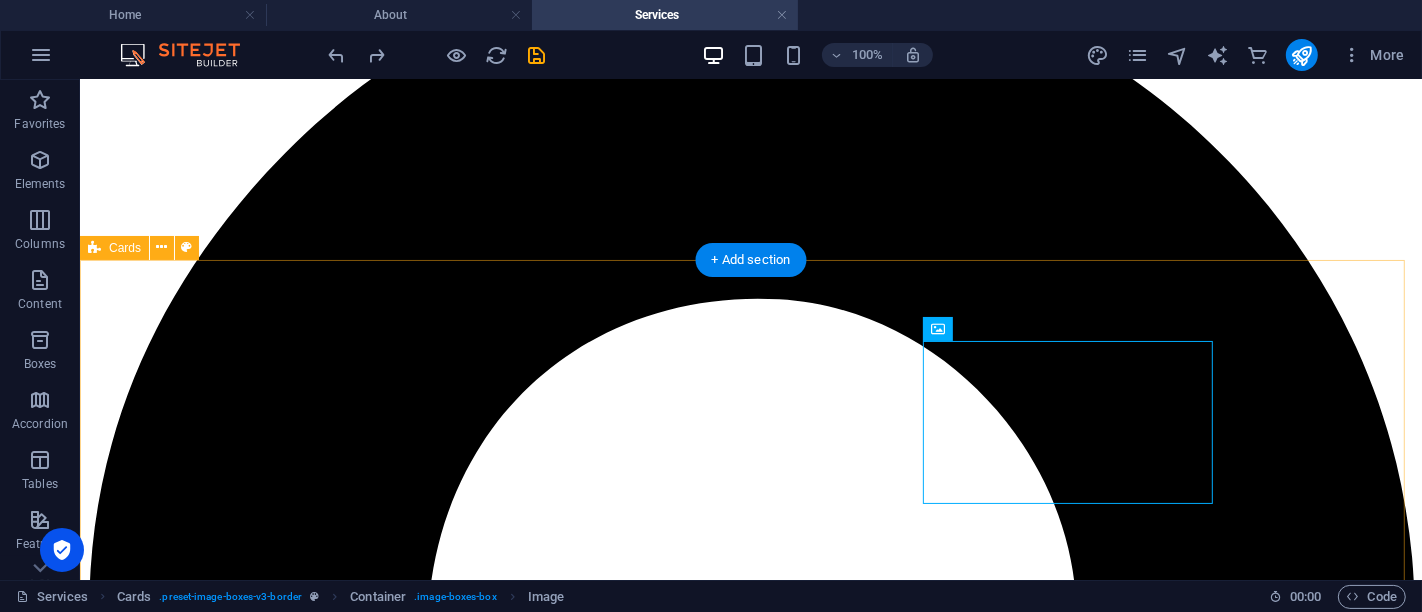 click on "Headline Lorem ipsum dolor sit amet, consectetuer adipiscing elit. Aenean commodo ligula eget dolor. Lorem ipsum dolor sit amet. Headline Lorem ipsum dolor sit amet, consectetuer adipiscing elit. Aenean commodo ligula eget dolor. Lorem ipsum dolor sit amet. Headline Lorem ipsum dolor sit amet, consectetuer adipiscing elit. Aenean commodo ligula eget dolor. Lorem ipsum dolor sit amet." at bounding box center [750, 7300] 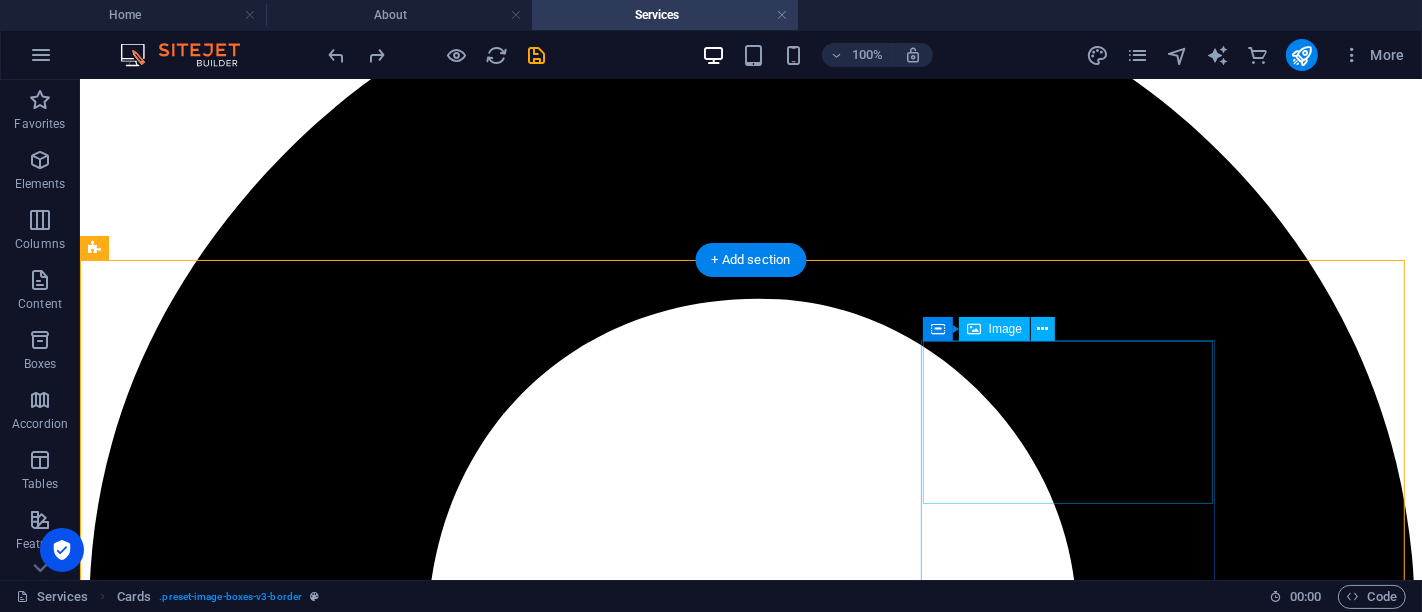 click at bounding box center [750, 7805] 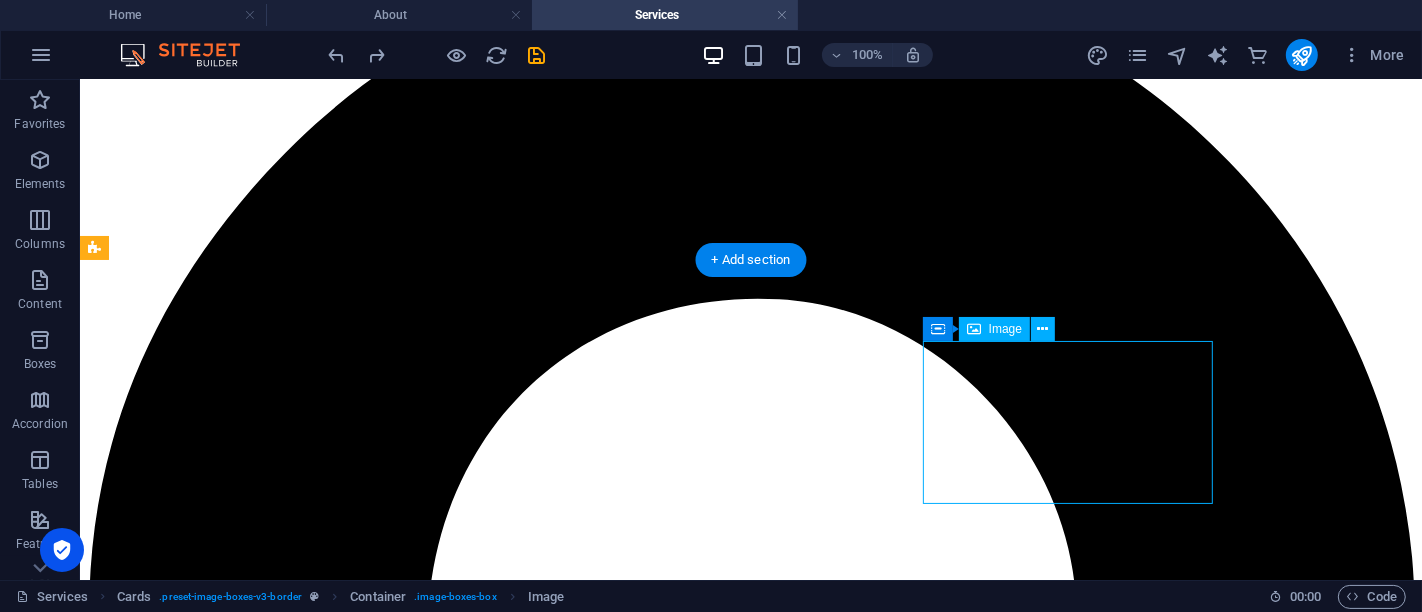 click at bounding box center [750, 7805] 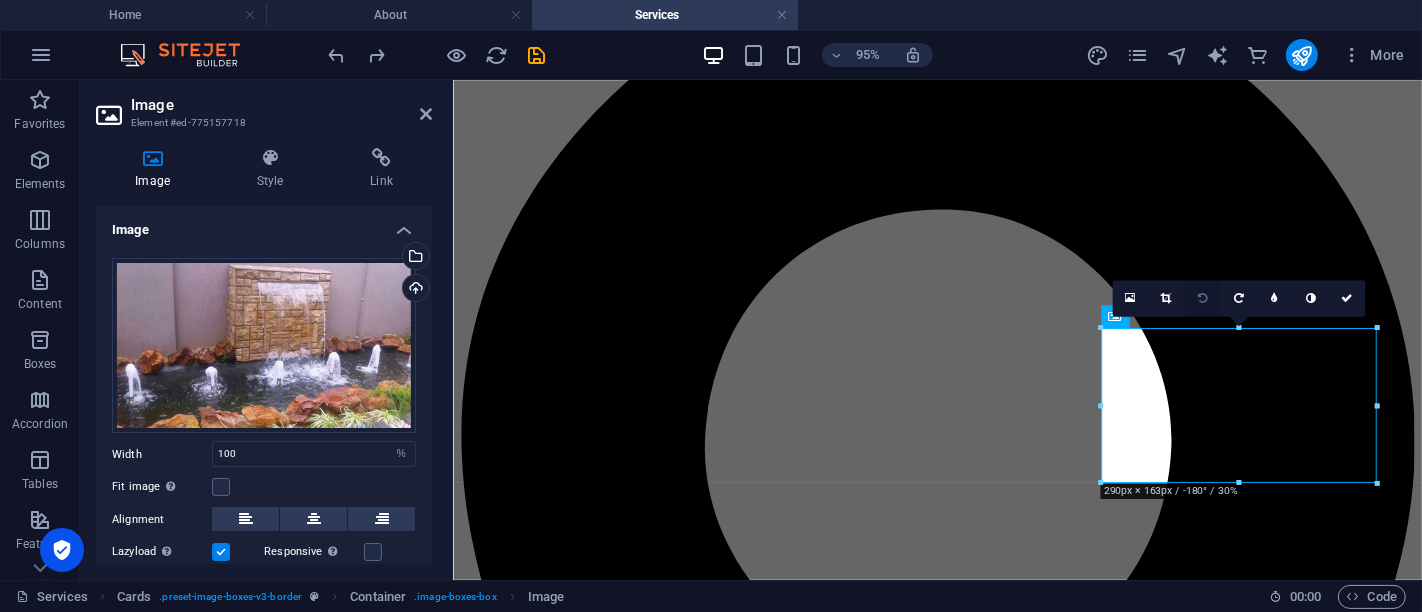 click at bounding box center (1203, 298) 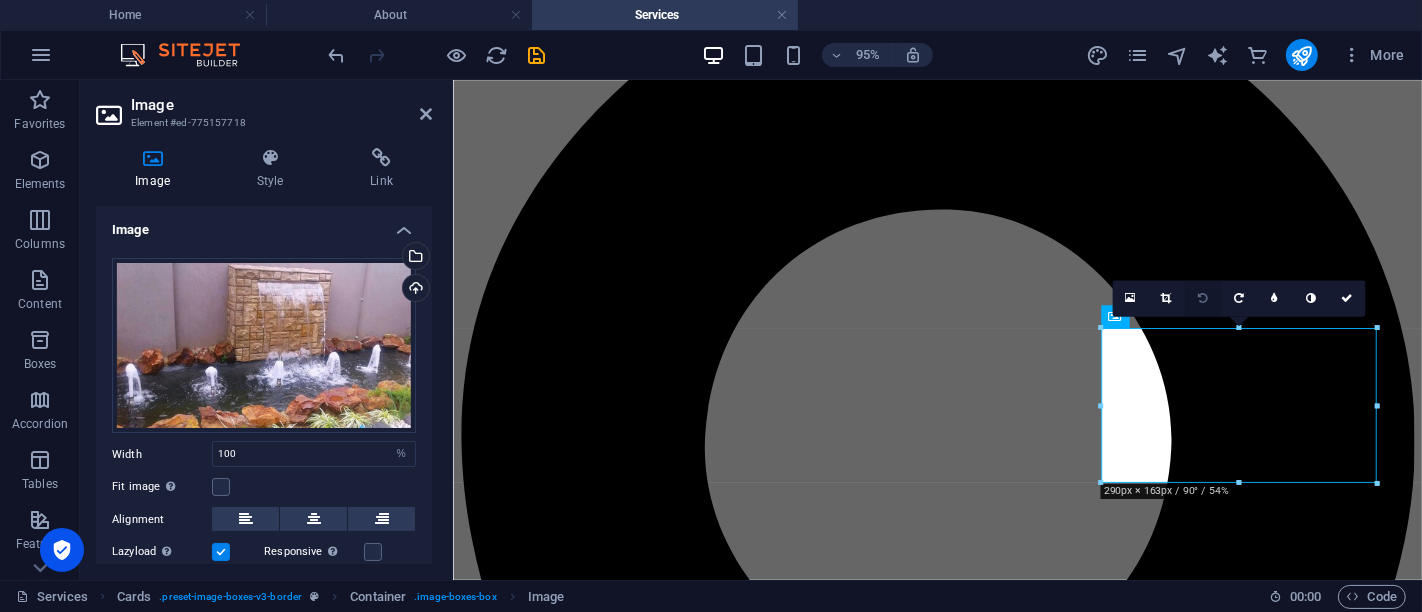 click at bounding box center [1203, 298] 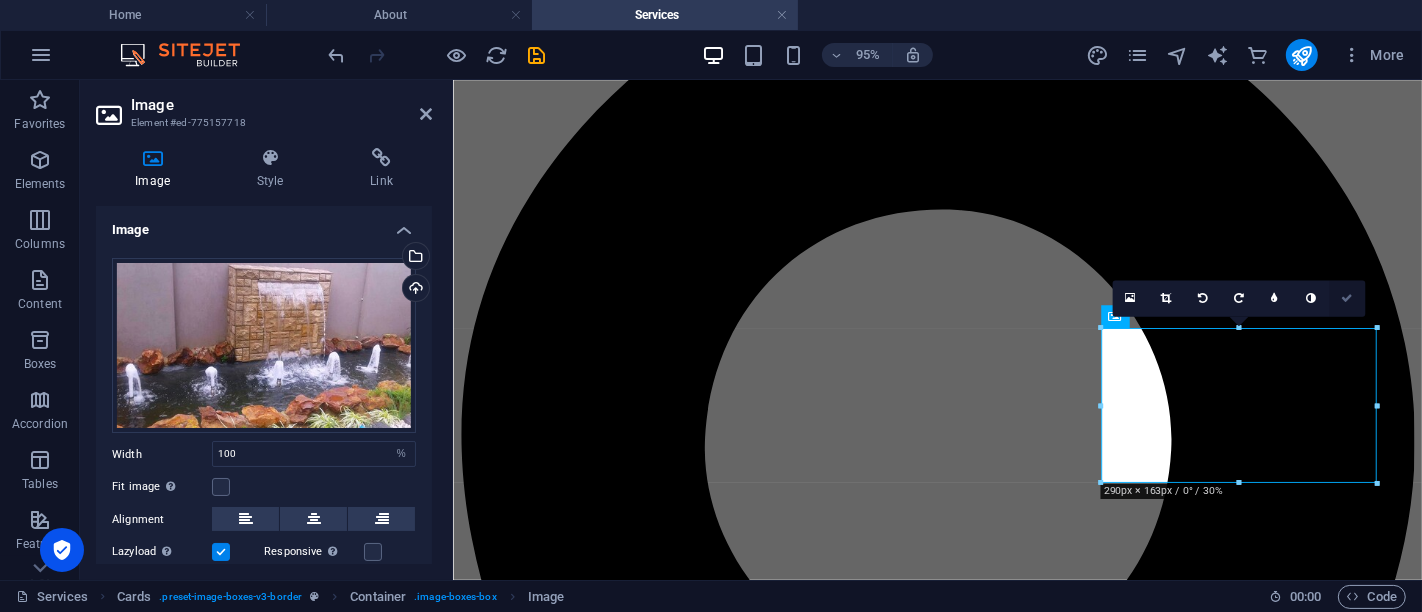 click at bounding box center (1347, 298) 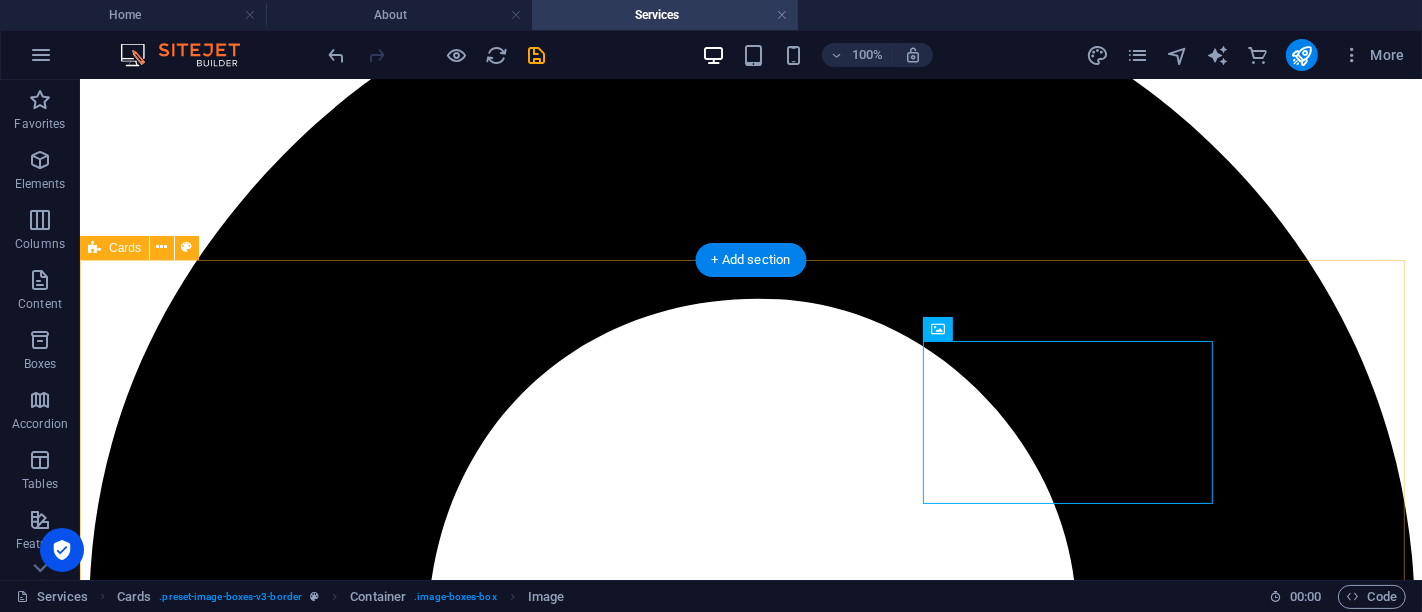 click on "Headline Lorem ipsum dolor sit amet, consectetuer adipiscing elit. Aenean commodo ligula eget dolor. Lorem ipsum dolor sit amet. Headline Lorem ipsum dolor sit amet, consectetuer adipiscing elit. Aenean commodo ligula eget dolor. Lorem ipsum dolor sit amet. Headline Lorem ipsum dolor sit amet, consectetuer adipiscing elit. Aenean commodo ligula eget dolor. Lorem ipsum dolor sit amet." at bounding box center [750, 7300] 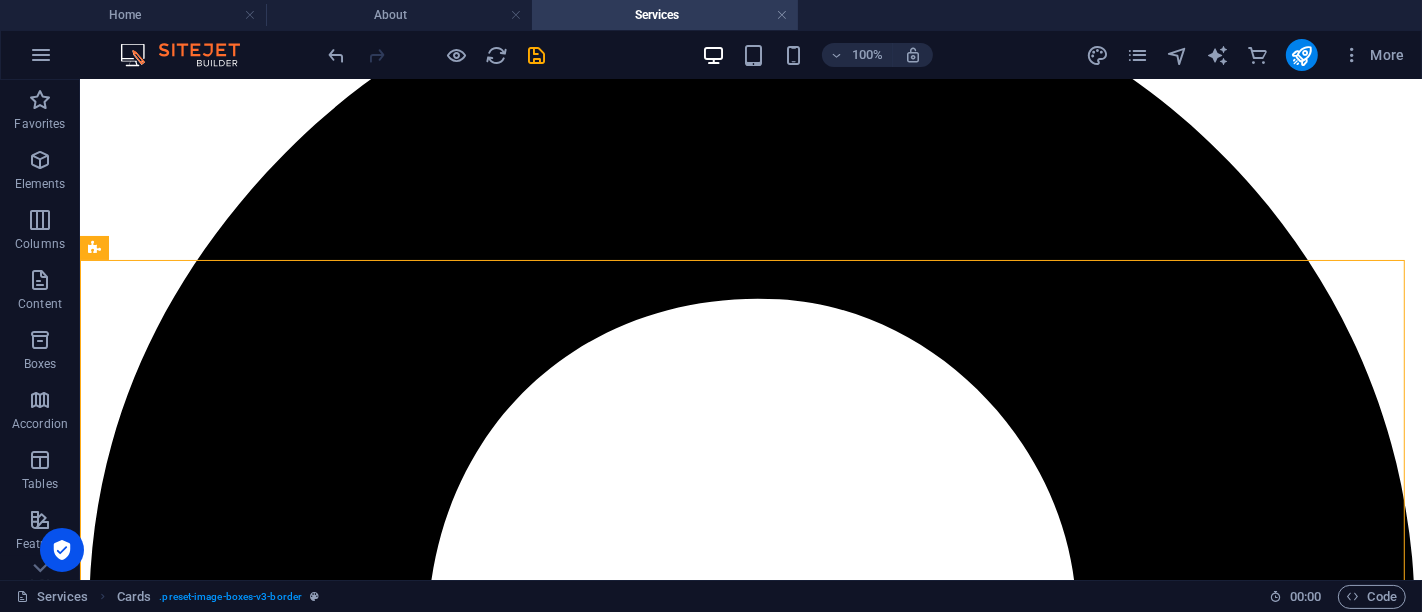 scroll, scrollTop: 0, scrollLeft: 0, axis: both 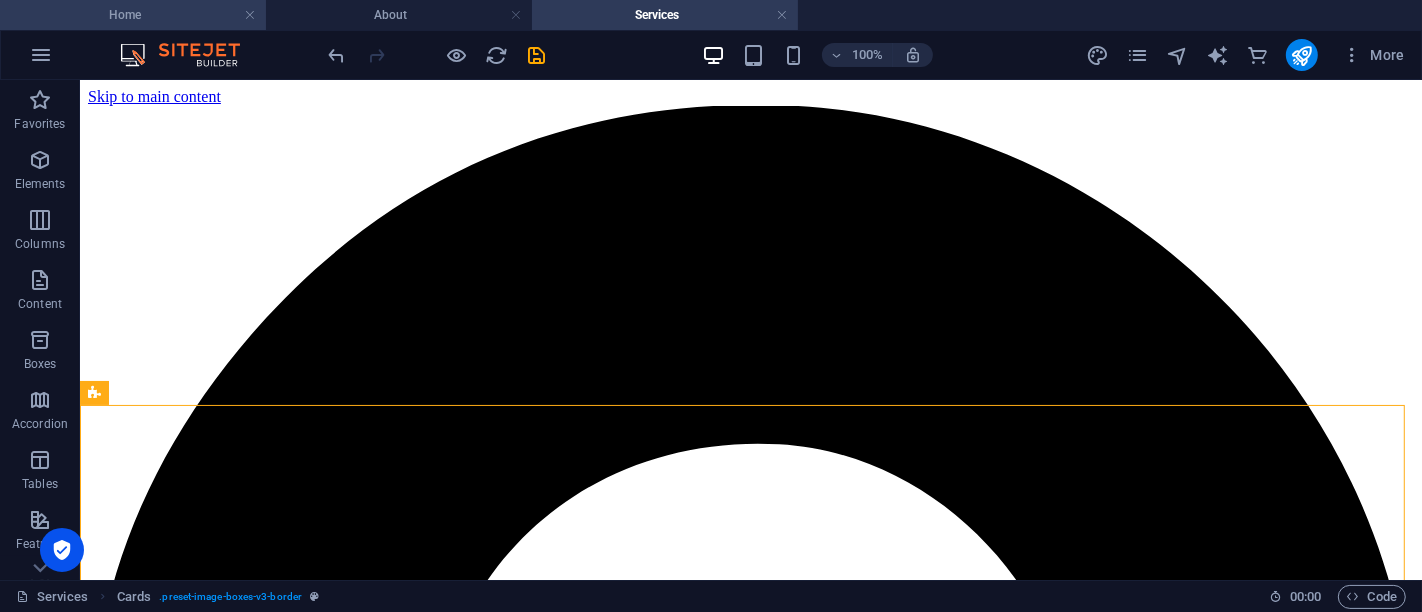 click on "Home" at bounding box center [133, 15] 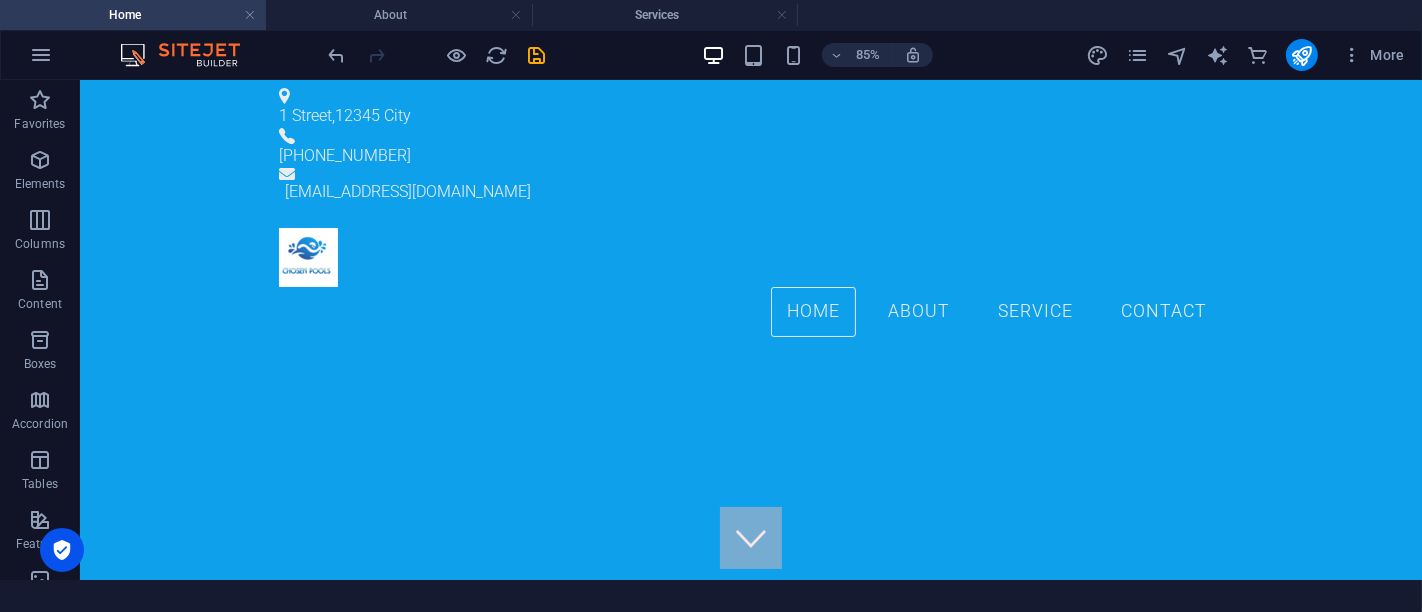 scroll, scrollTop: 33, scrollLeft: 0, axis: vertical 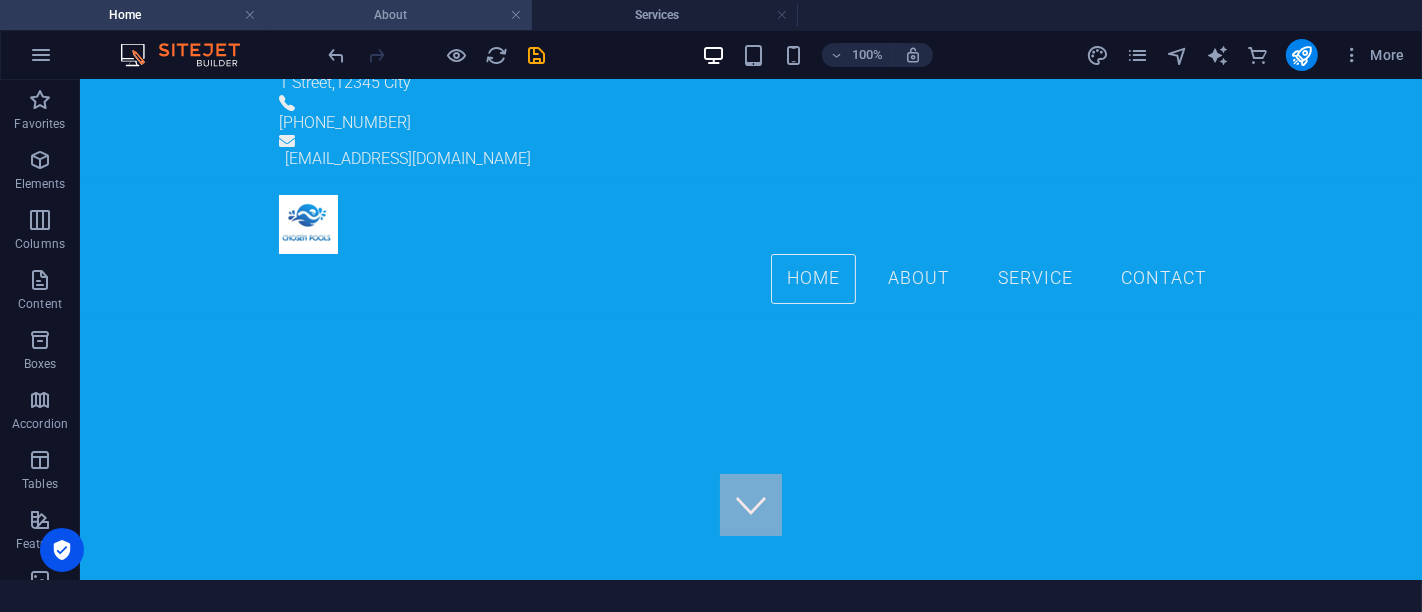 click on "About" at bounding box center [399, 15] 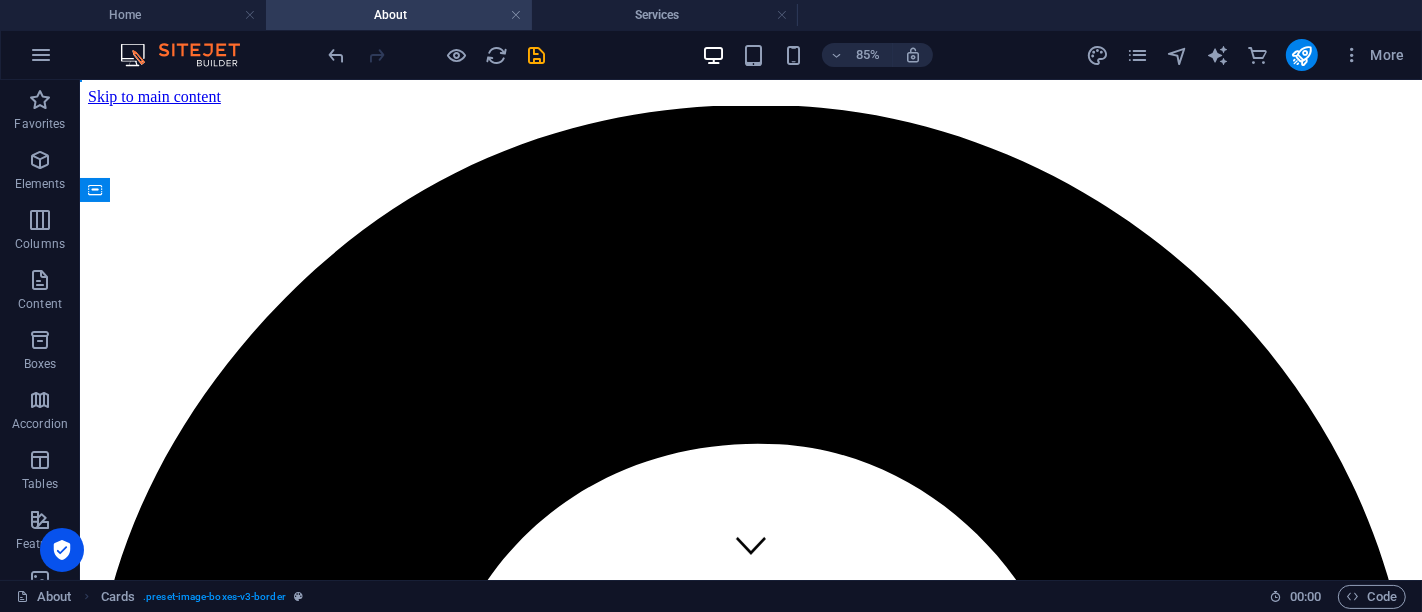 scroll, scrollTop: 0, scrollLeft: 0, axis: both 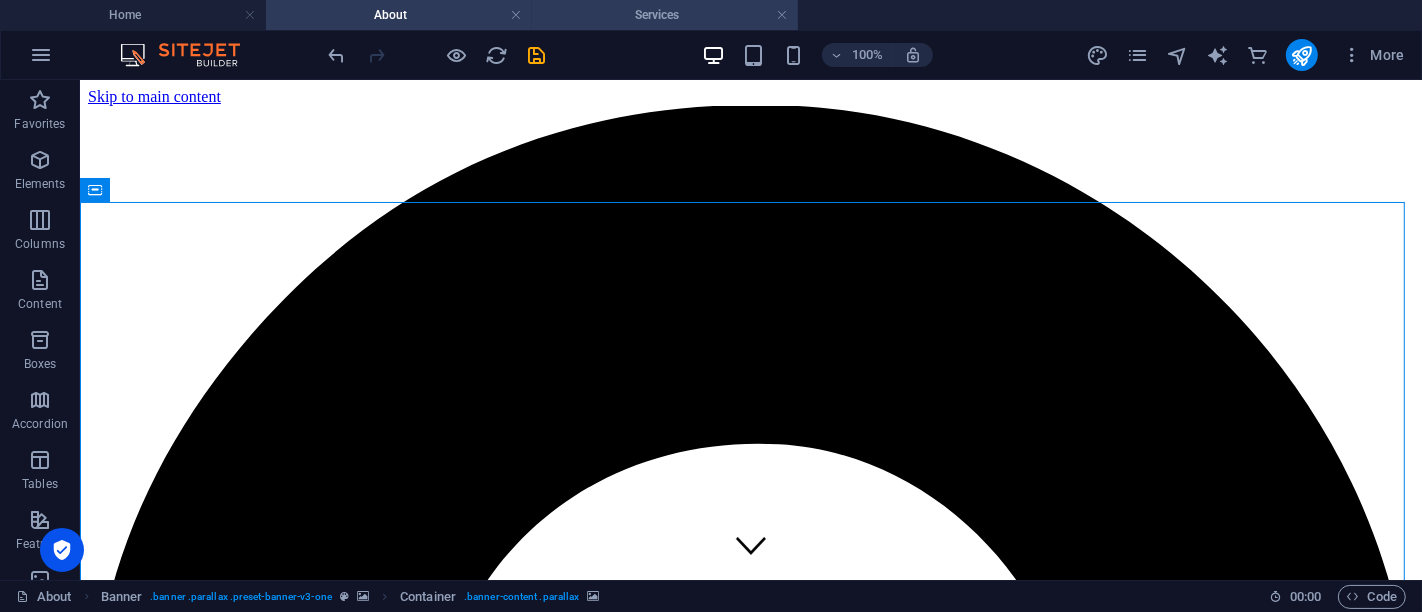click on "Services" at bounding box center [665, 15] 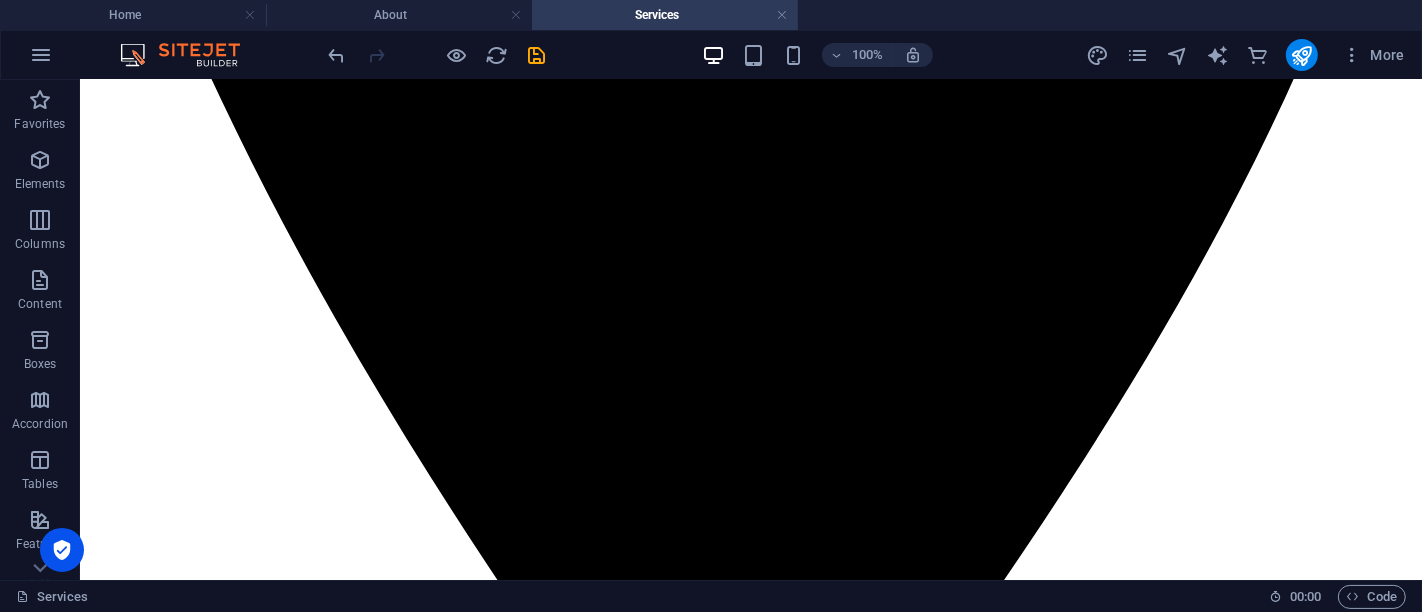 scroll, scrollTop: 1140, scrollLeft: 0, axis: vertical 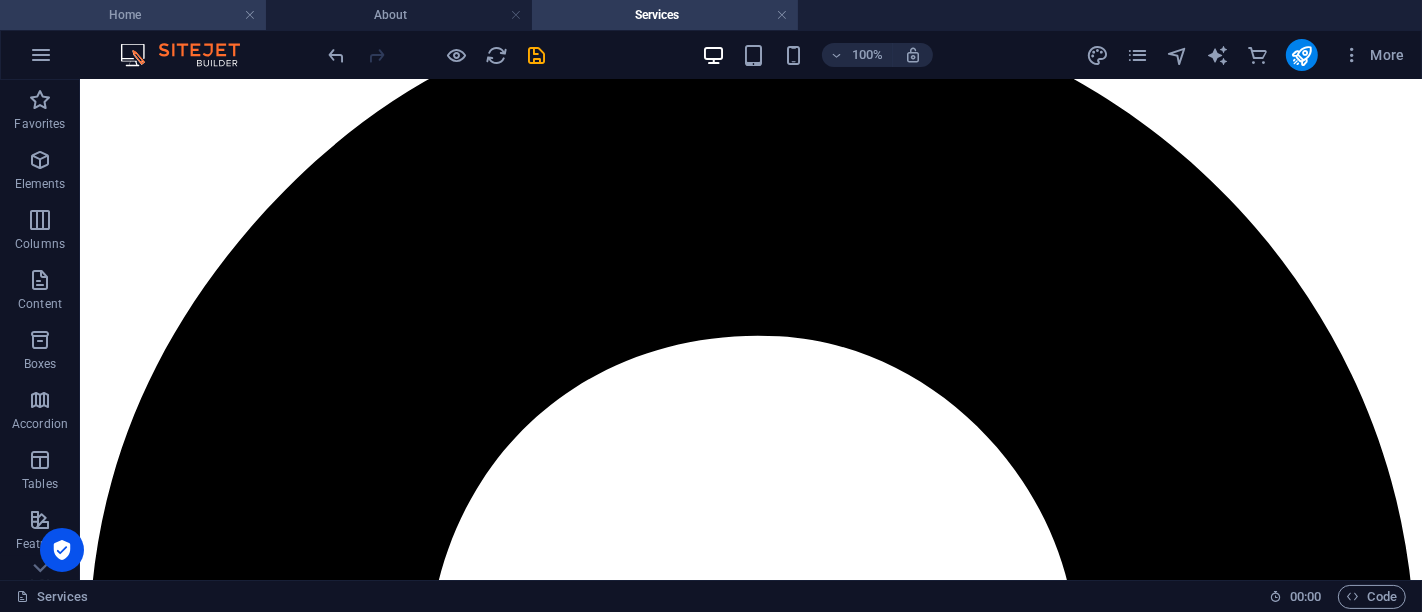 click on "Home" at bounding box center (133, 15) 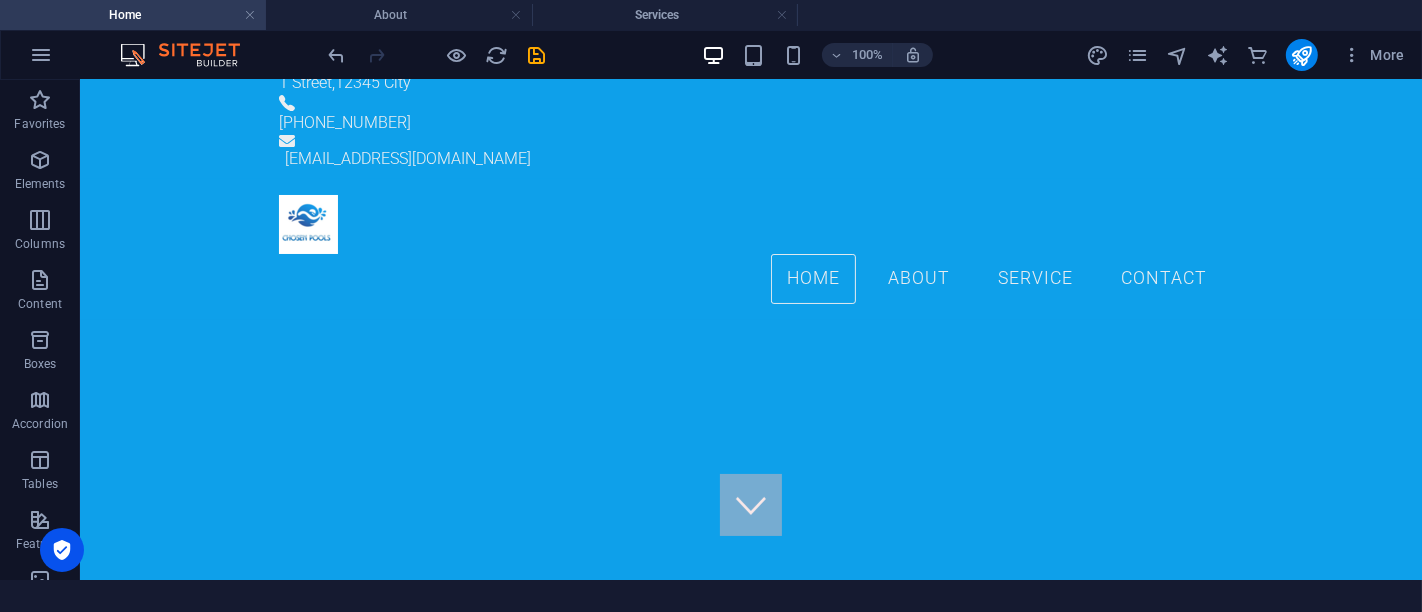 scroll, scrollTop: 0, scrollLeft: 0, axis: both 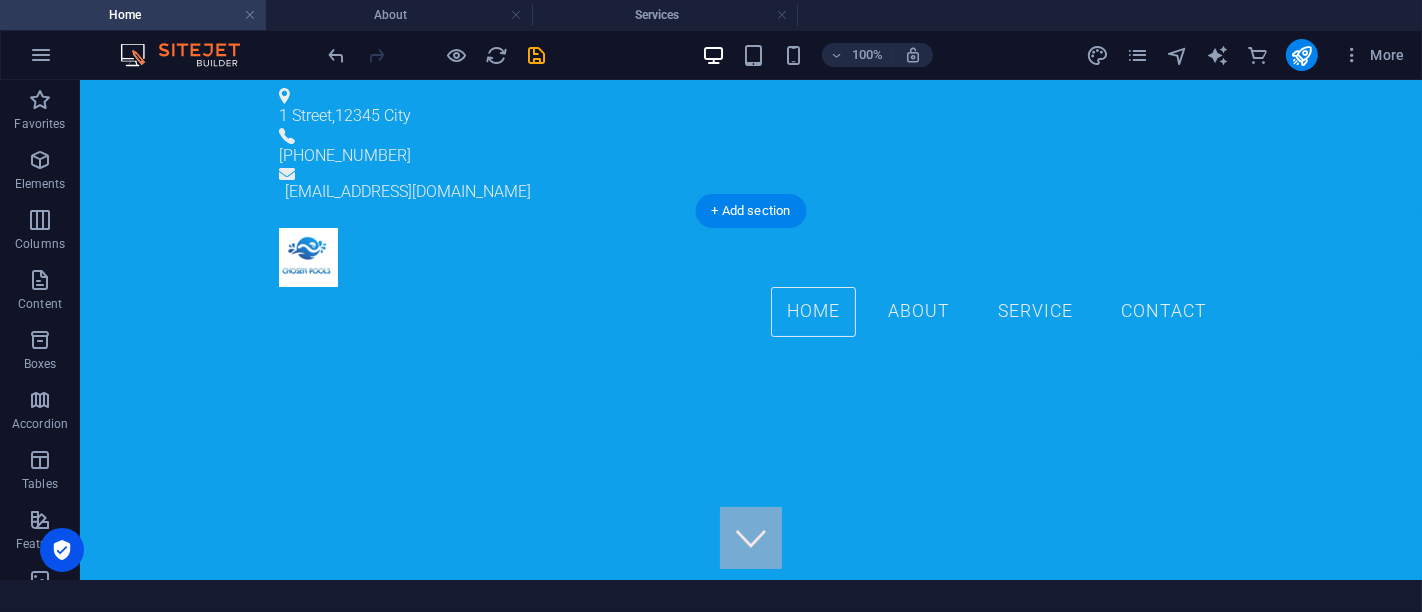 click at bounding box center (750, 1035) 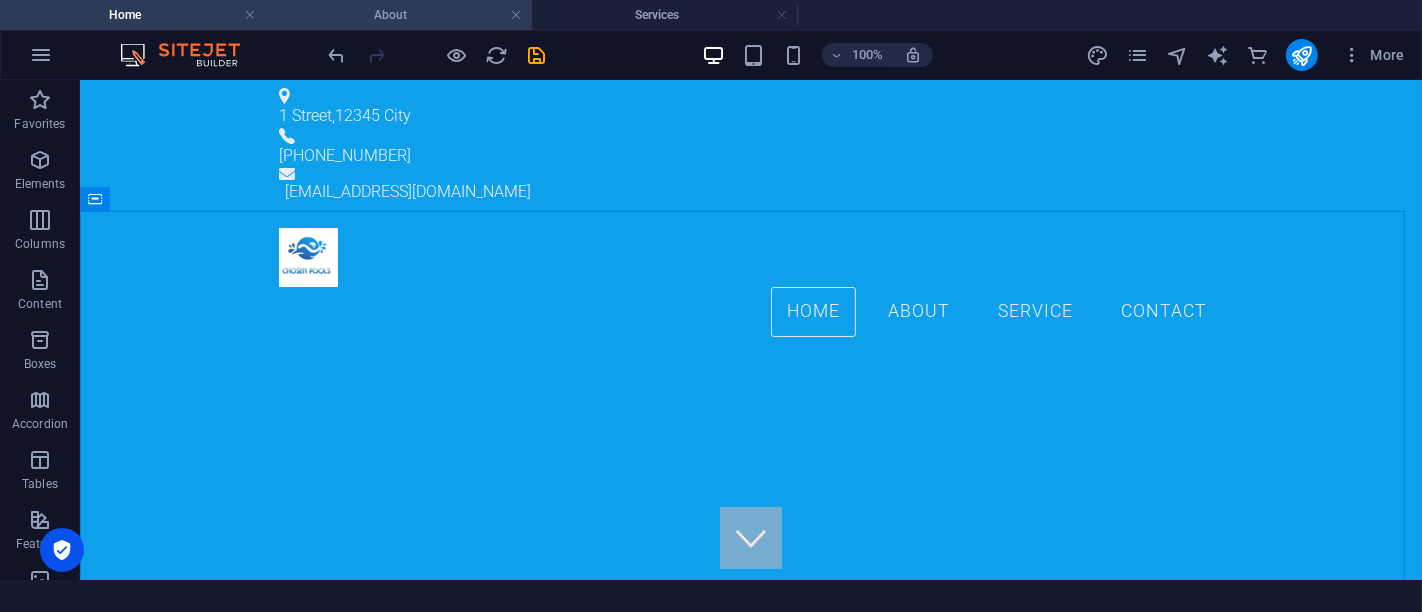 click on "About" at bounding box center (399, 15) 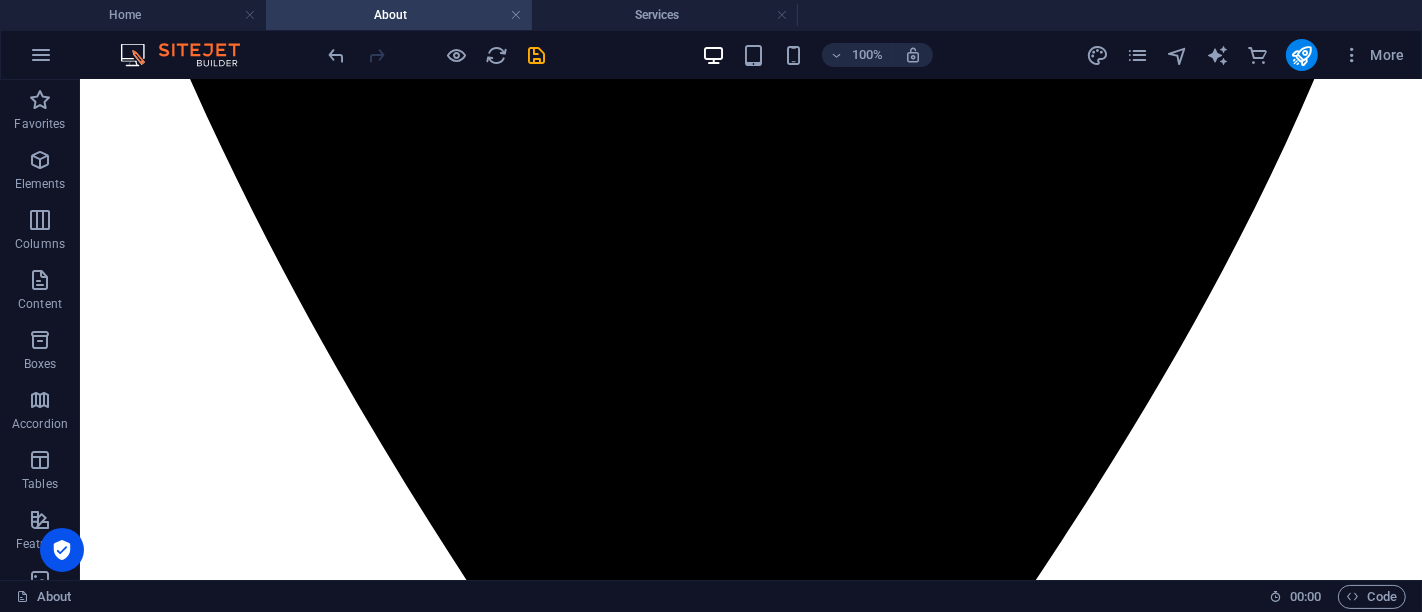 scroll, scrollTop: 1208, scrollLeft: 0, axis: vertical 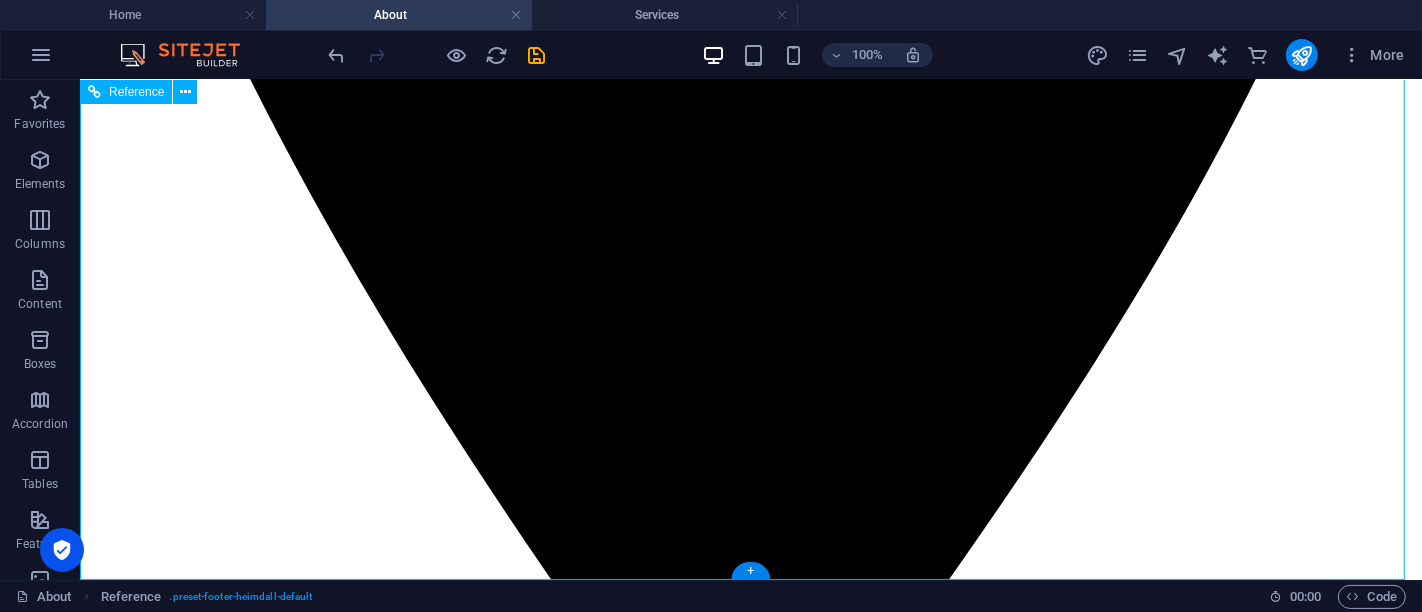 drag, startPoint x: 1381, startPoint y: 420, endPoint x: 1308, endPoint y: 425, distance: 73.171036 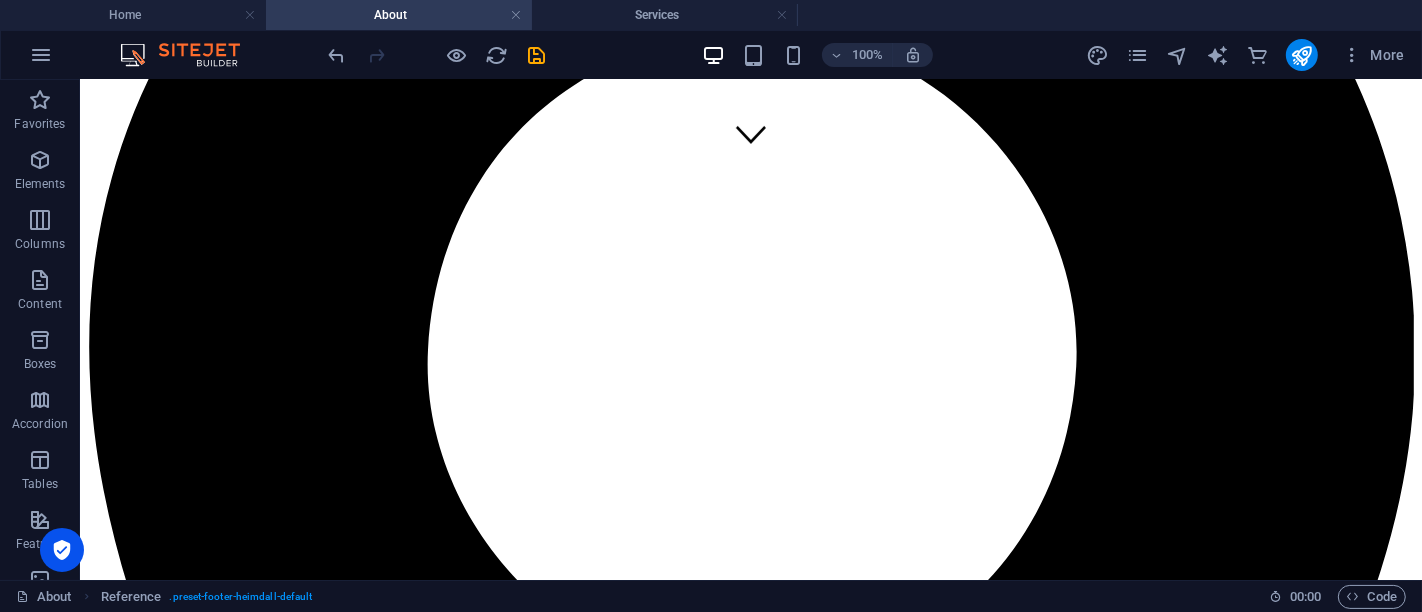 scroll, scrollTop: 0, scrollLeft: 0, axis: both 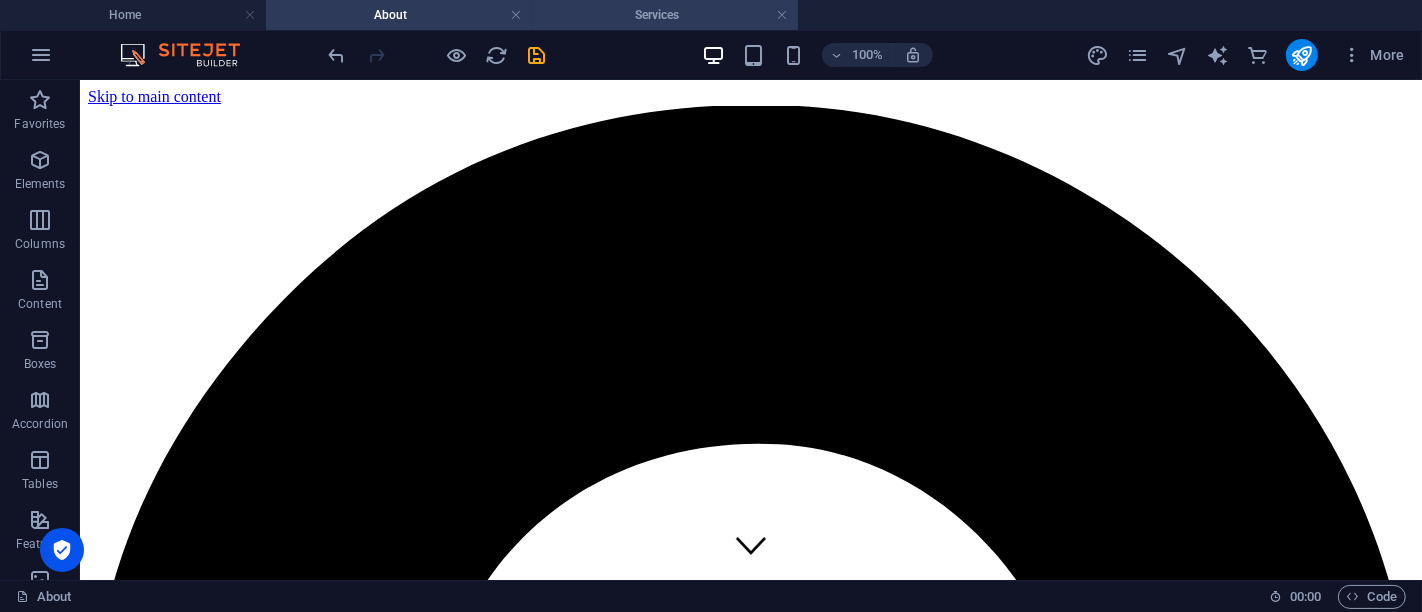 click on "Services" at bounding box center [665, 15] 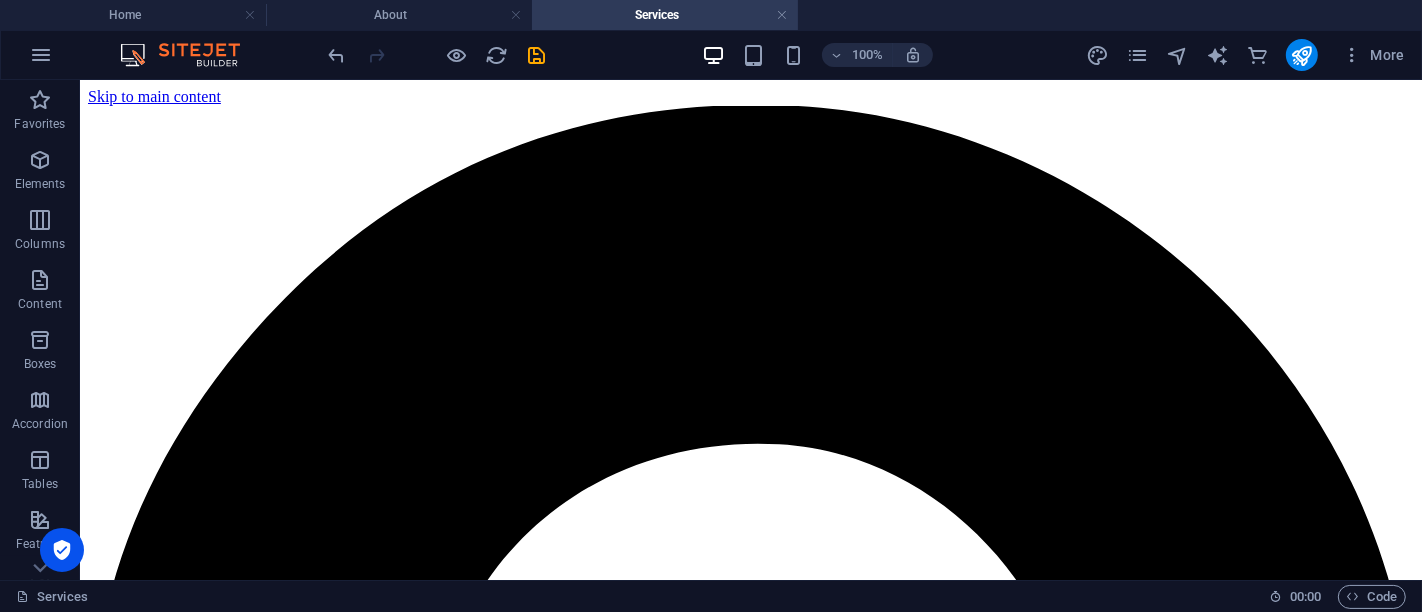 scroll, scrollTop: 108, scrollLeft: 0, axis: vertical 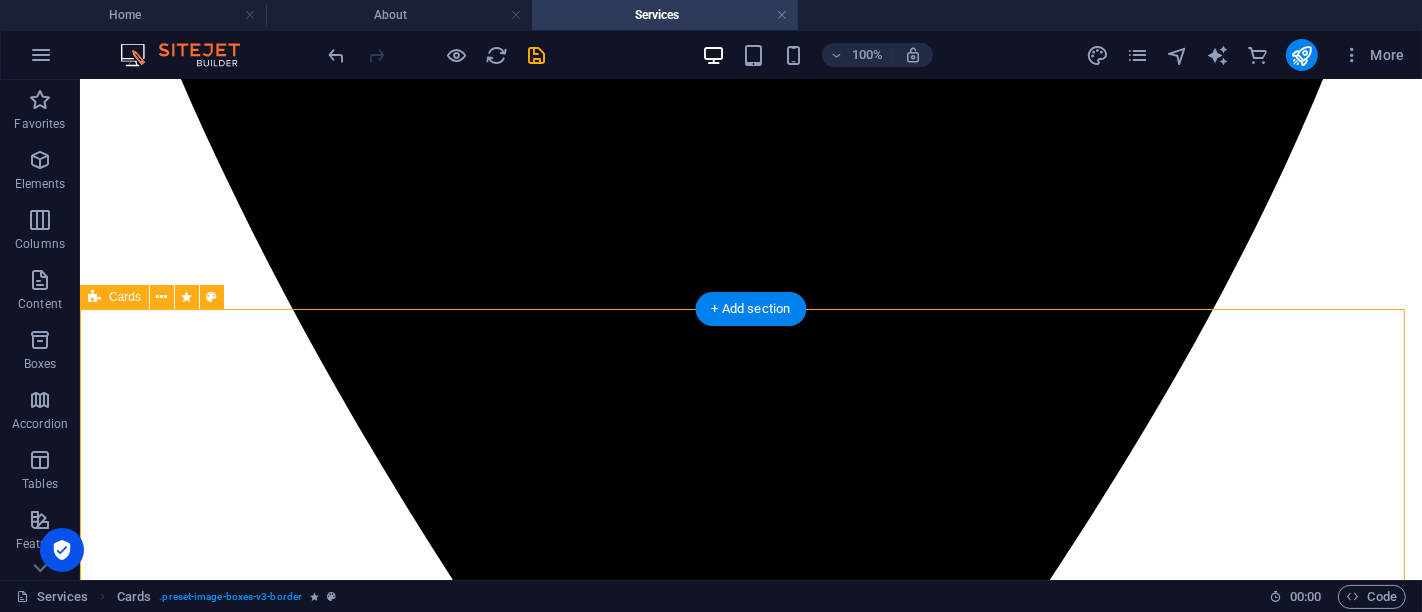 drag, startPoint x: 1383, startPoint y: 427, endPoint x: 1407, endPoint y: 289, distance: 140.07141 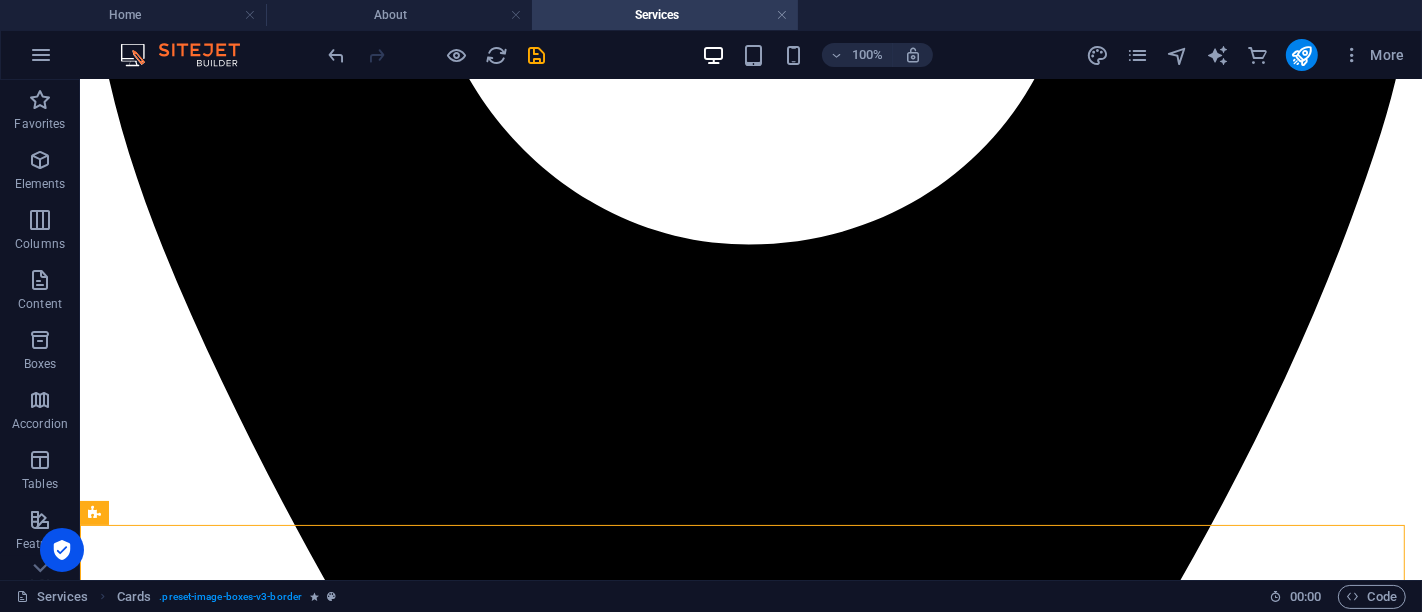 scroll, scrollTop: 843, scrollLeft: 0, axis: vertical 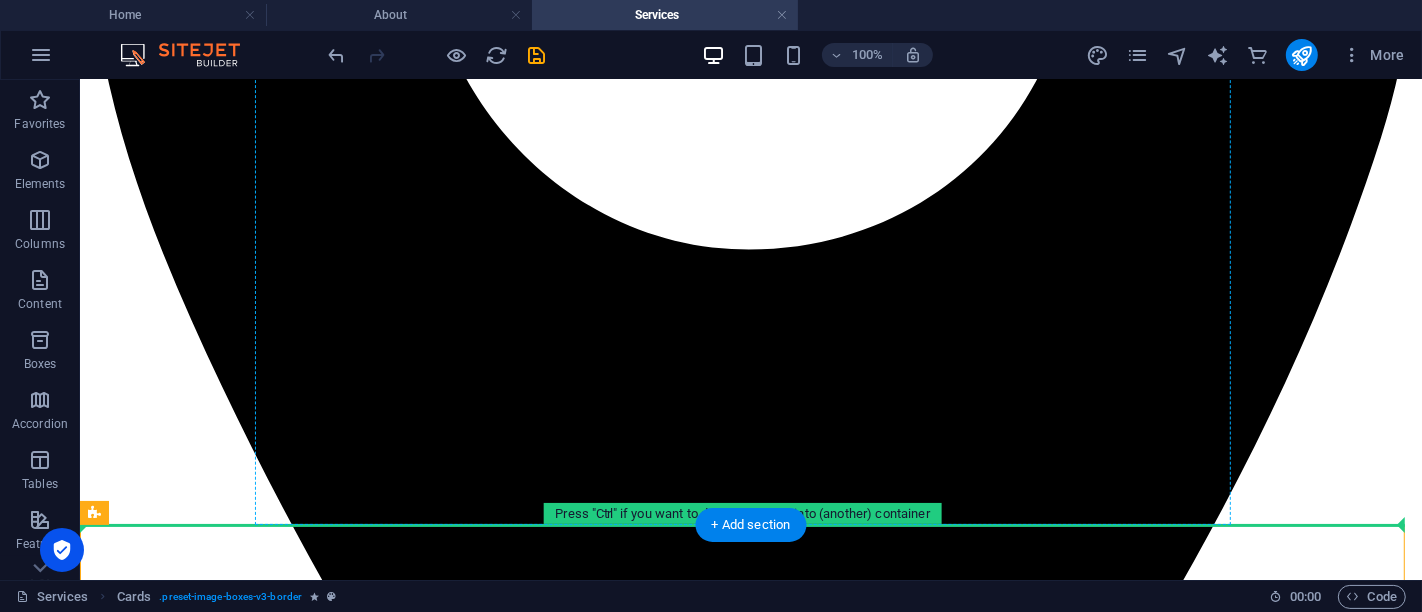 click at bounding box center (750, 7678) 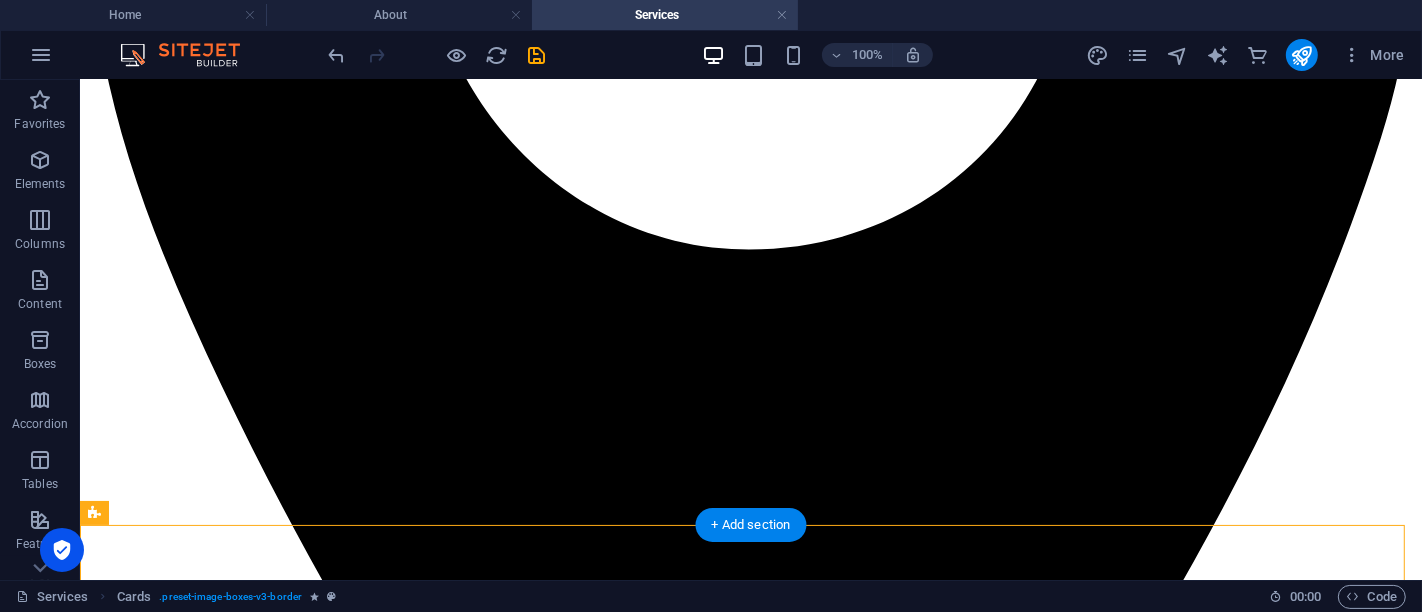 click at bounding box center (750, 7678) 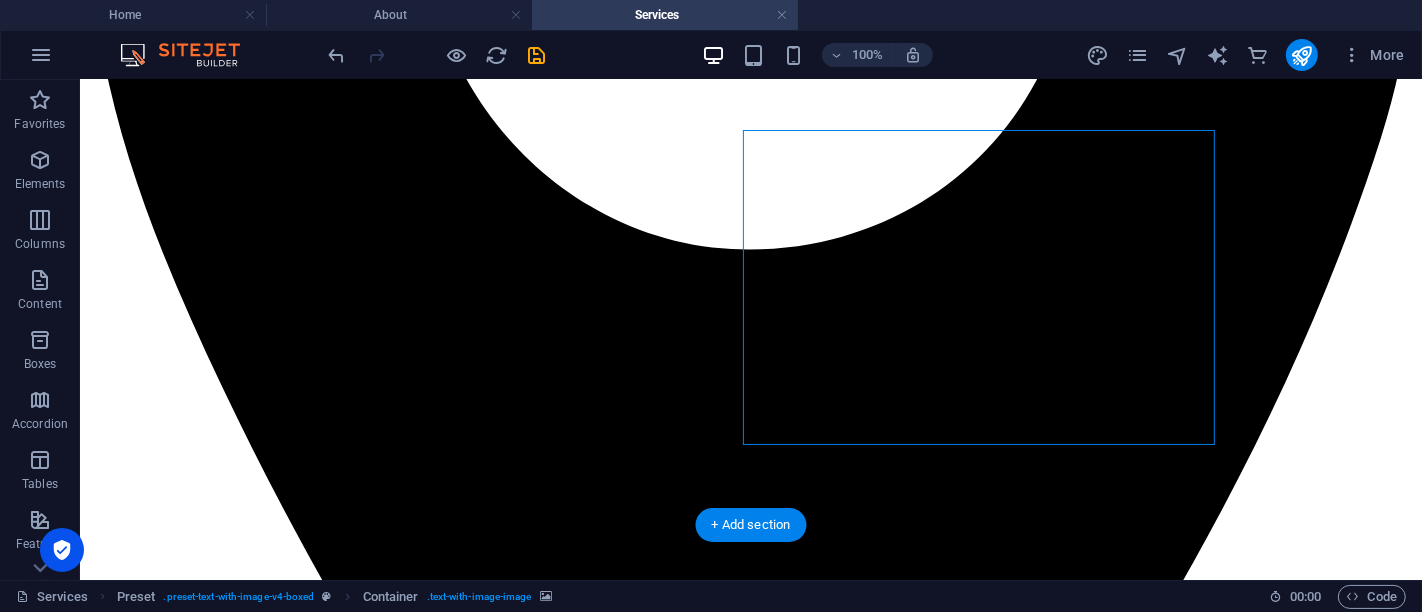 click at bounding box center (750, 7678) 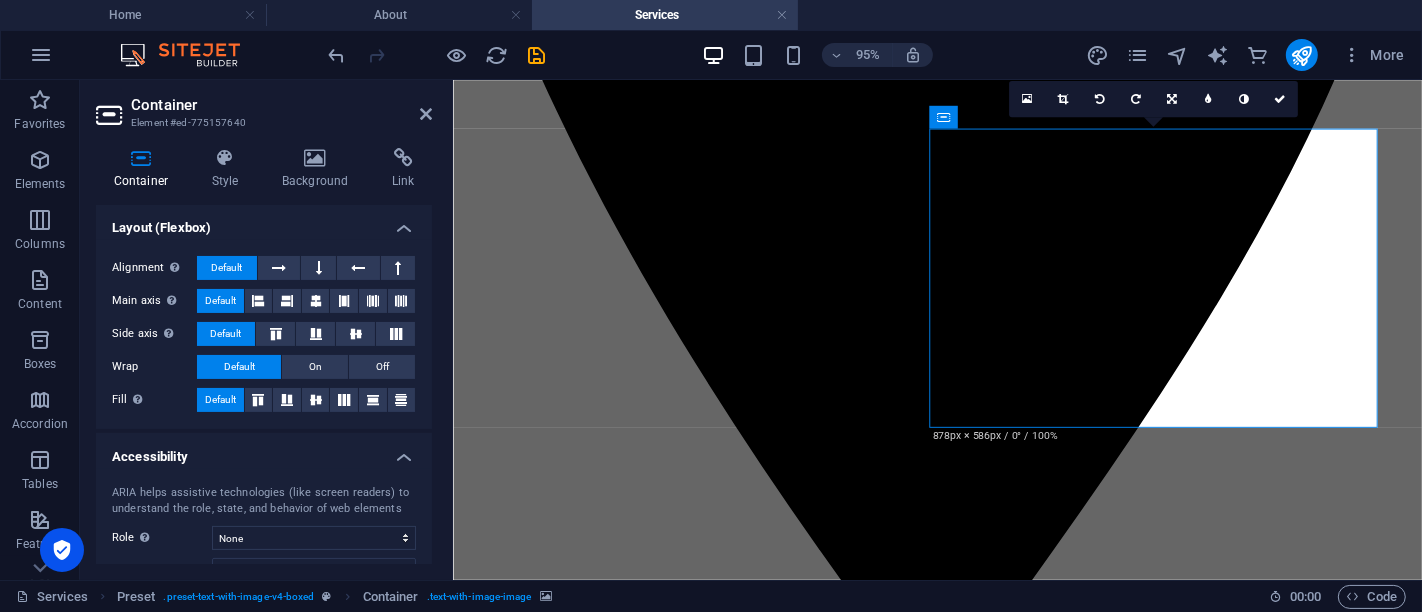 scroll, scrollTop: 354, scrollLeft: 0, axis: vertical 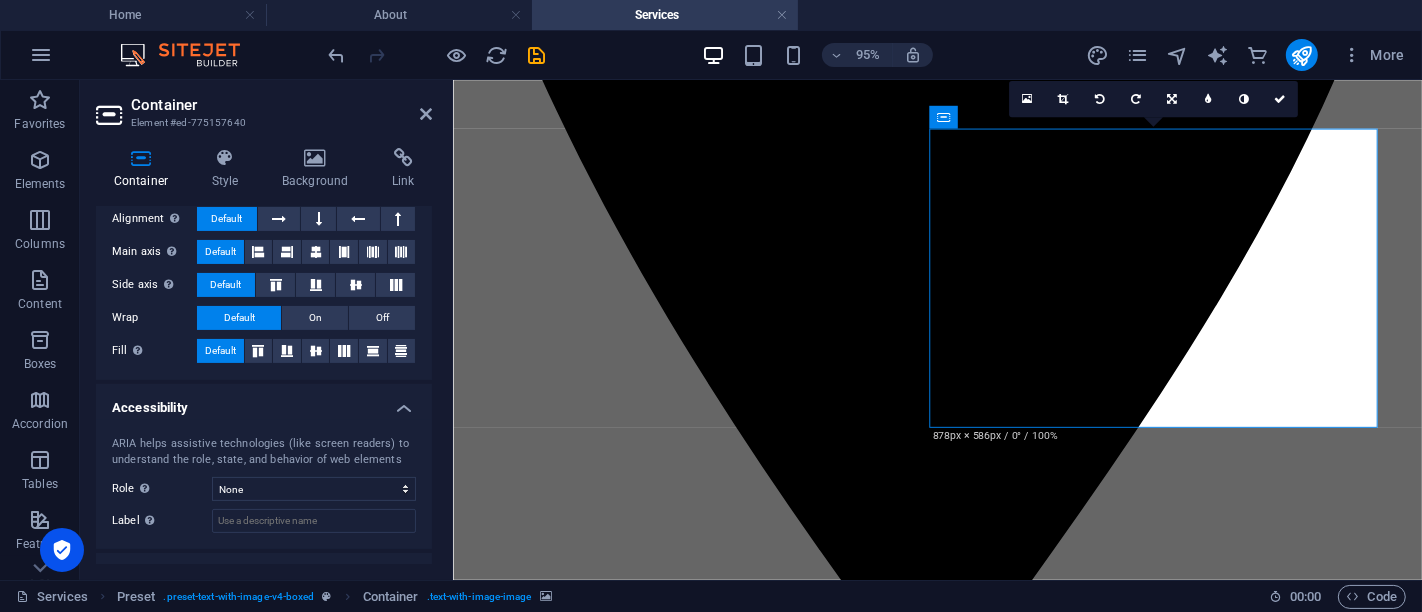 click on "Container Style Background Link Size Height Default px rem % vh vw Min. height None px rem % vh vw Width Default px rem % em vh vw Min. width None px rem % vh vw Content width Default Custom width Width Default px rem % em vh vw Min. width None px rem % vh vw Default padding Custom spacing Default content width and padding can be changed under Design. Edit design Layout (Flexbox) Alignment Determines the flex direction. Default Main axis Determine how elements should behave along the main axis inside this container (justify content). Default Side axis Control the vertical direction of the element inside of the container (align items). Default Wrap Default On Off Fill Controls the distances and direction of elements on the y-axis across several lines (align content). Default Accessibility ARIA helps assistive technologies (like screen readers) to understand the role, state, and behavior of web elements Role The ARIA role defines the purpose of an element.  None Alert Article Banner Comment Fan" at bounding box center (264, 356) 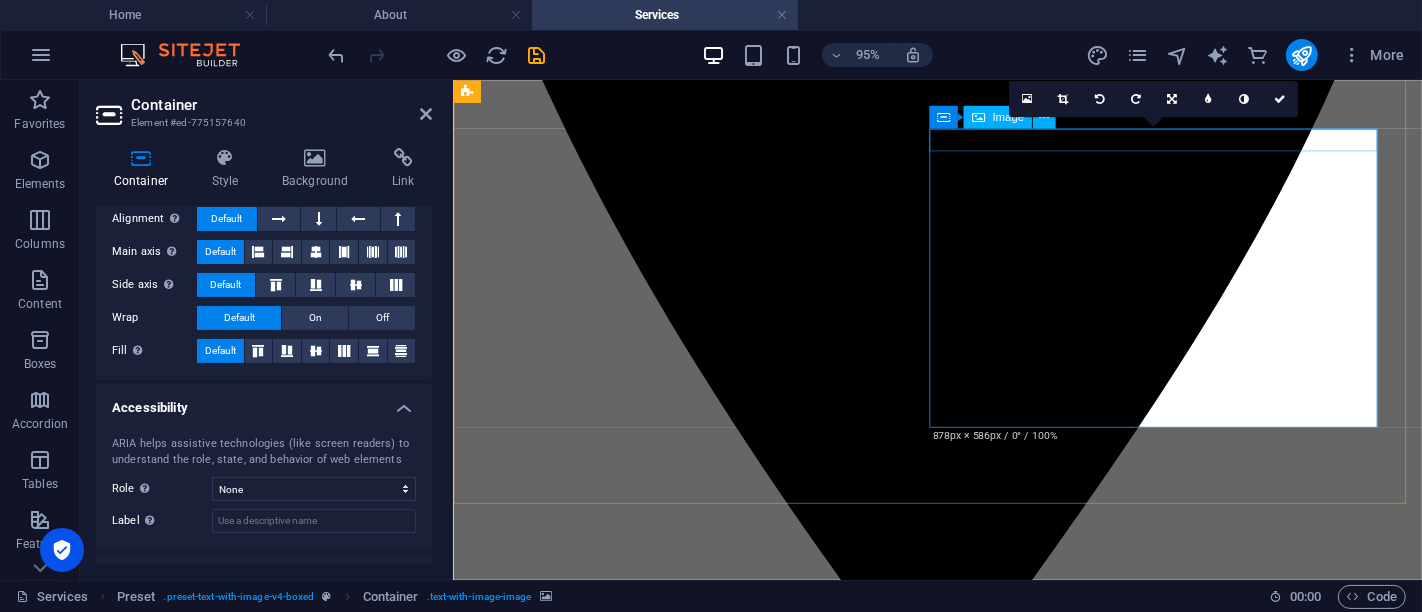 click at bounding box center [963, 6322] 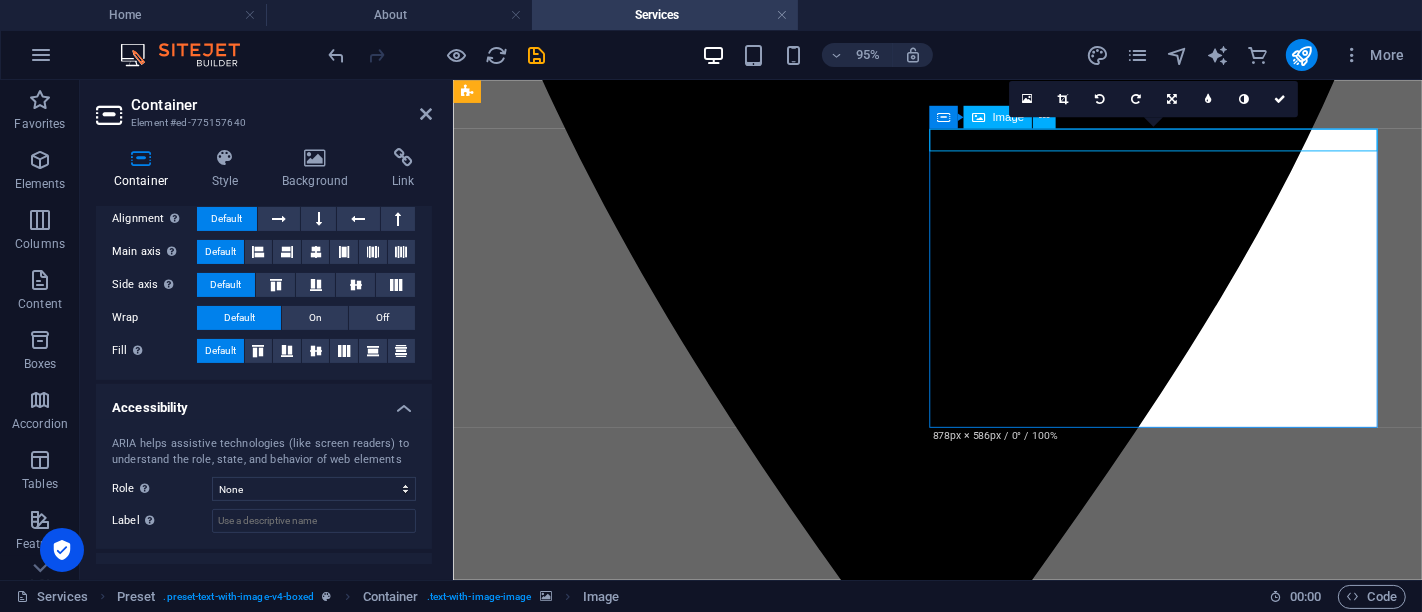 click at bounding box center [963, 6322] 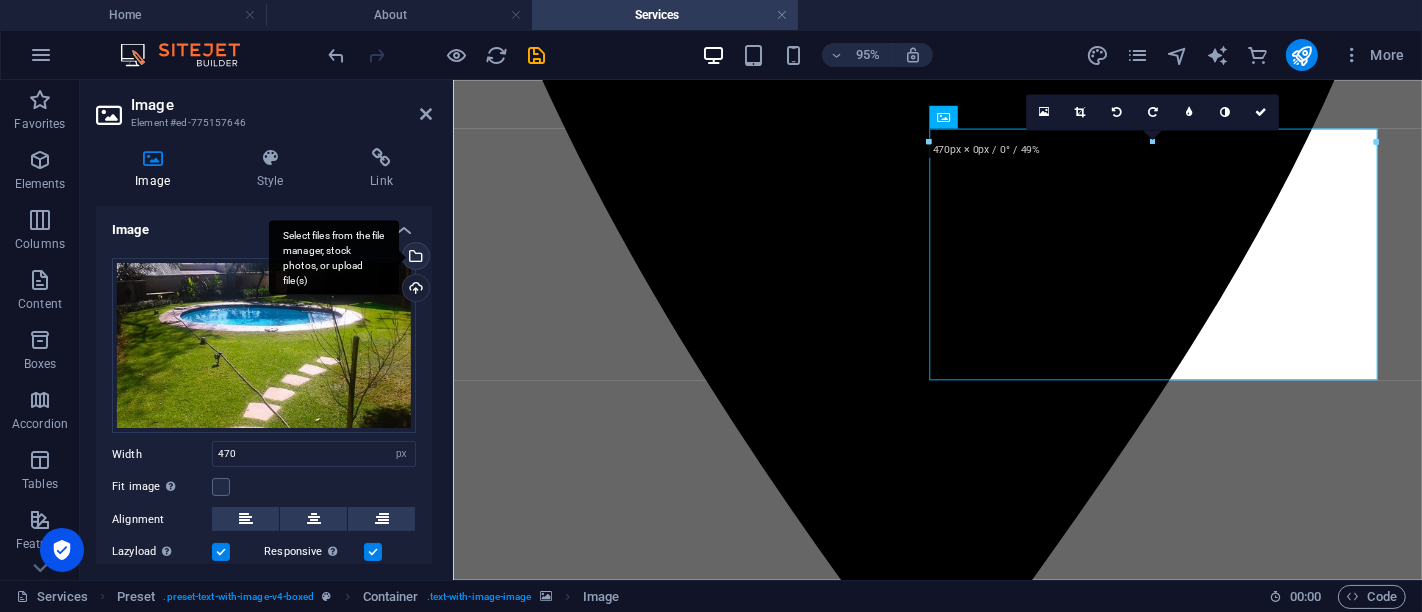 click on "Select files from the file manager, stock photos, or upload file(s)" at bounding box center (414, 258) 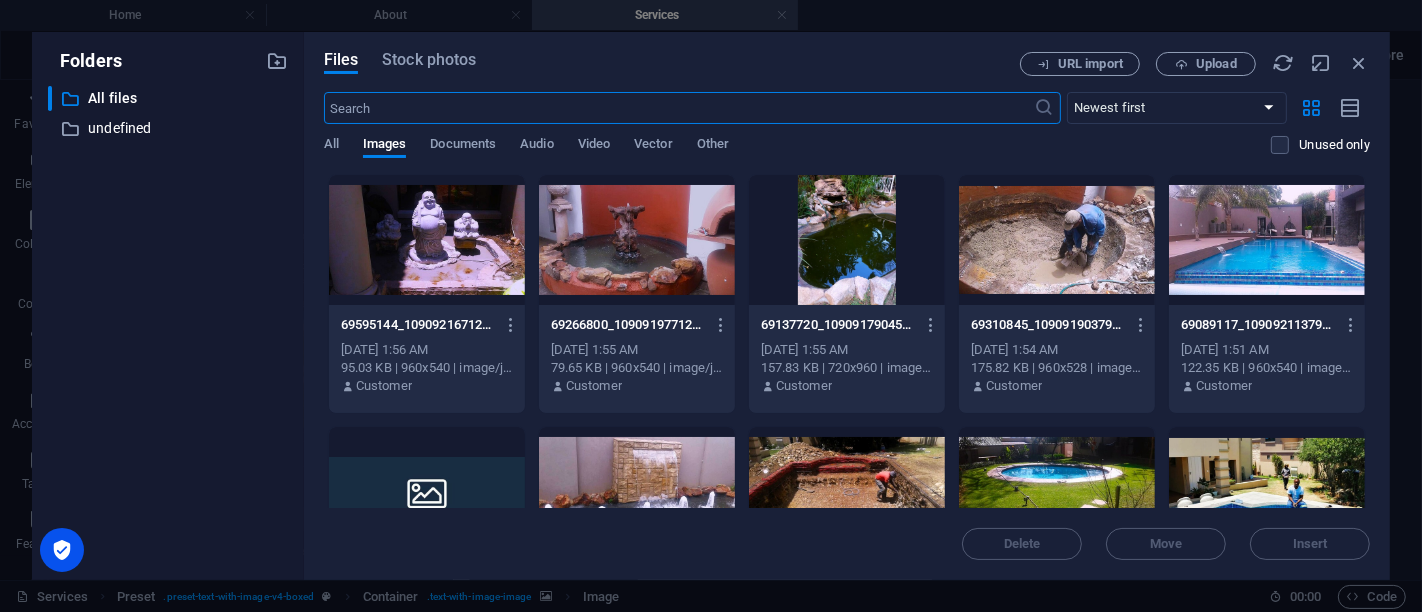 scroll, scrollTop: 528, scrollLeft: 0, axis: vertical 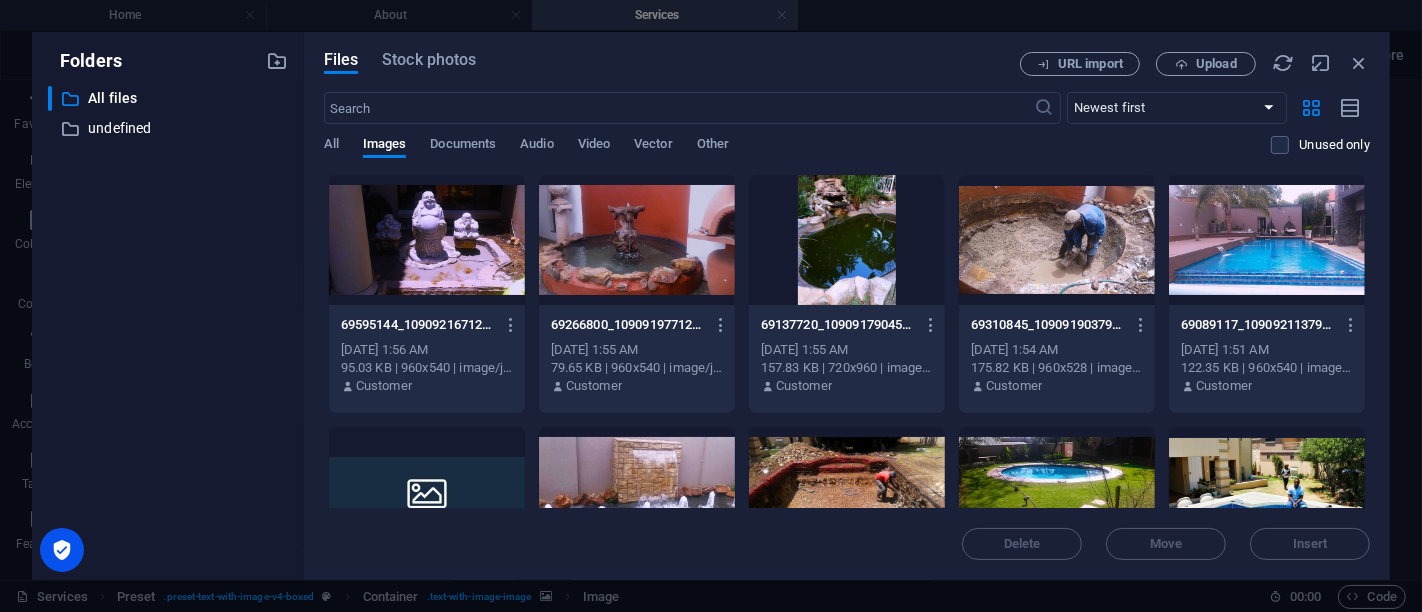 drag, startPoint x: 1364, startPoint y: 210, endPoint x: 1367, endPoint y: 261, distance: 51.088158 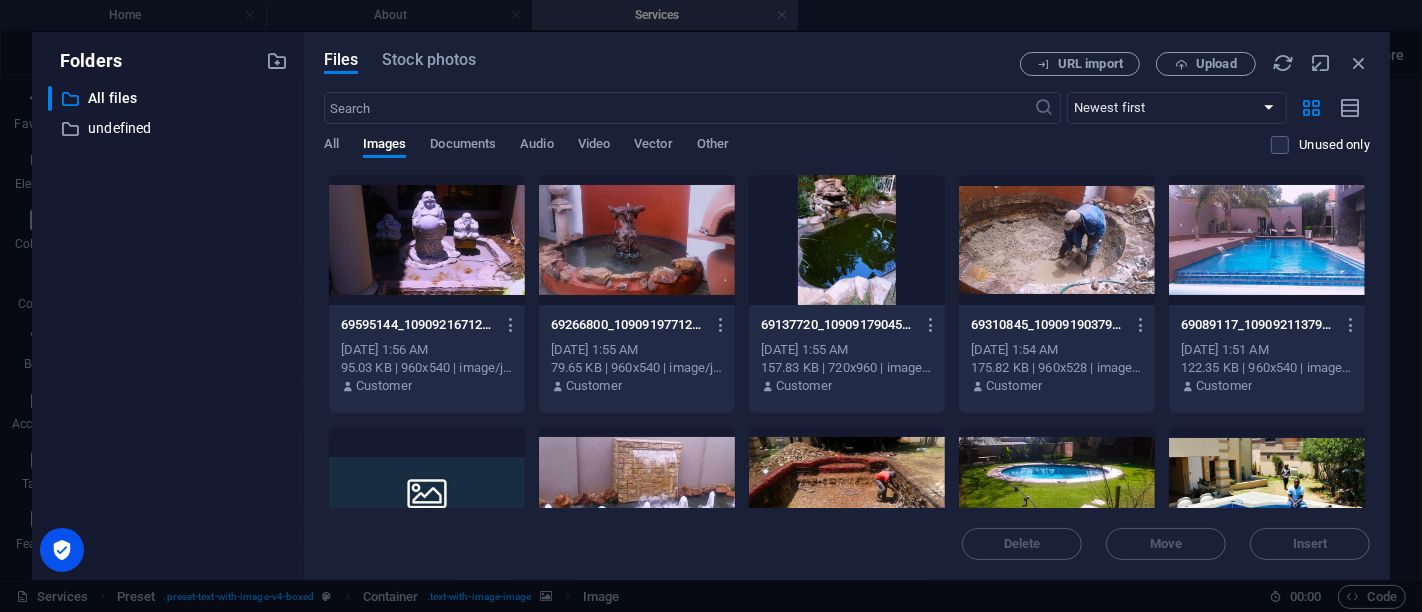 drag, startPoint x: 1370, startPoint y: 209, endPoint x: 1370, endPoint y: 234, distance: 25 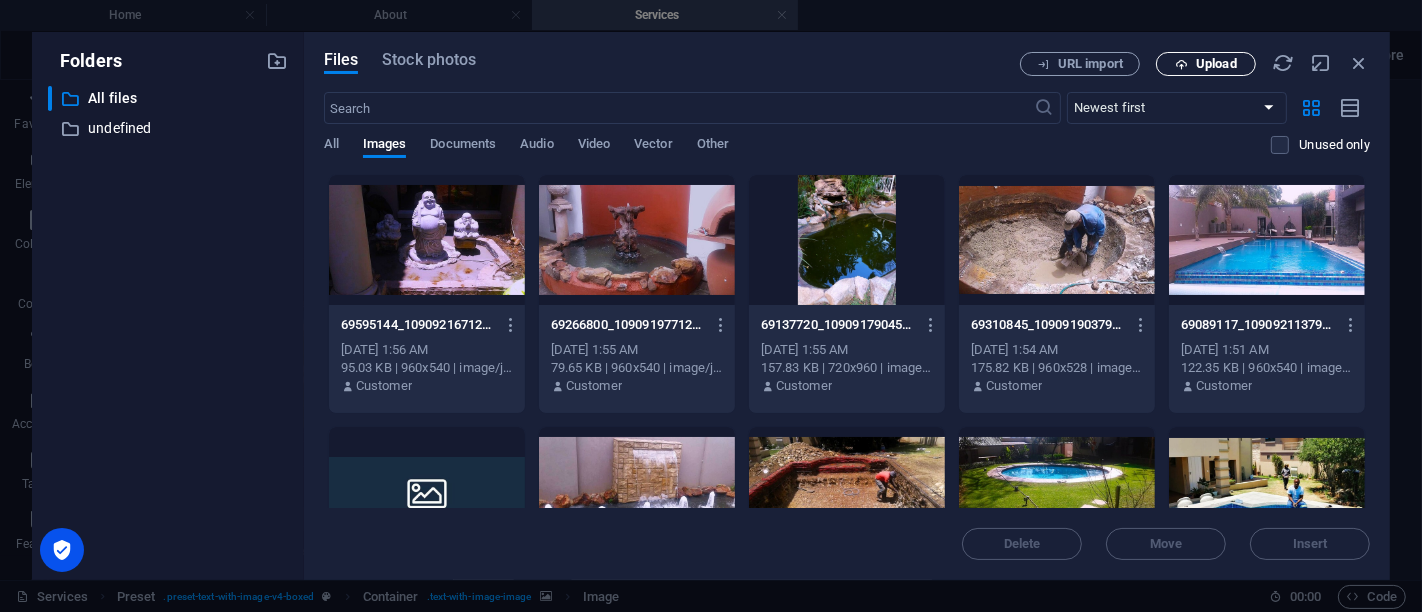 click on "Upload" at bounding box center (1216, 64) 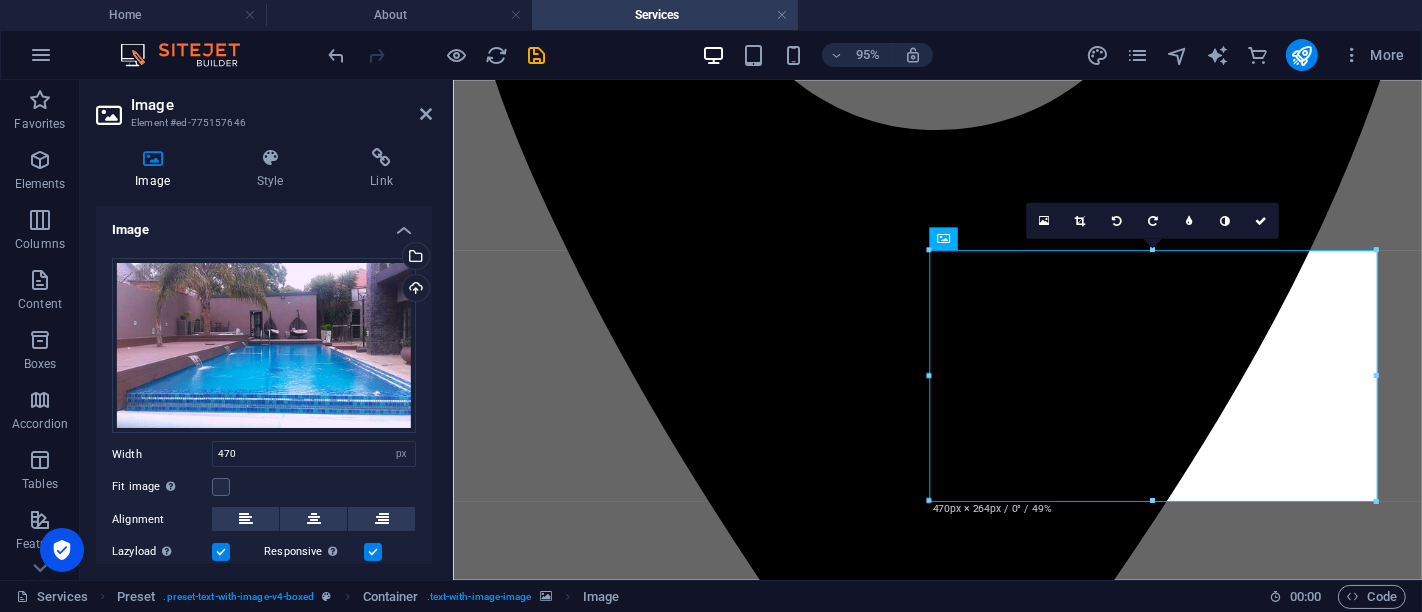 scroll, scrollTop: 715, scrollLeft: 0, axis: vertical 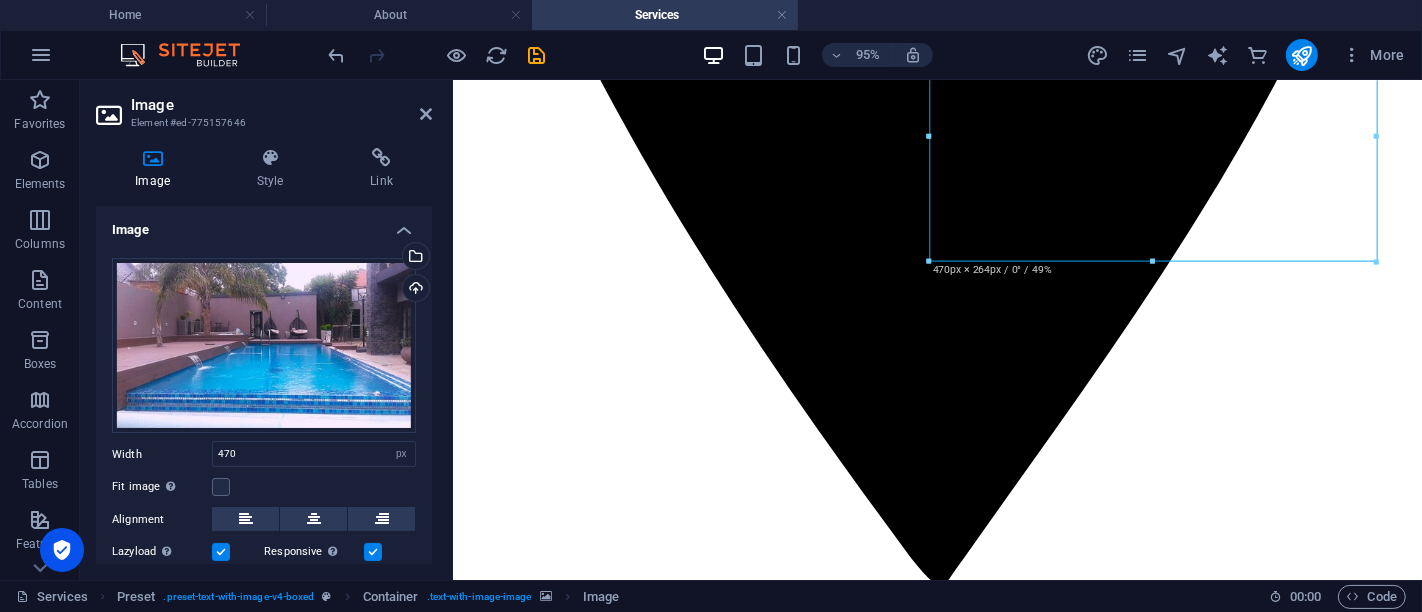 drag, startPoint x: 1195, startPoint y: 375, endPoint x: 1193, endPoint y: 254, distance: 121.016525 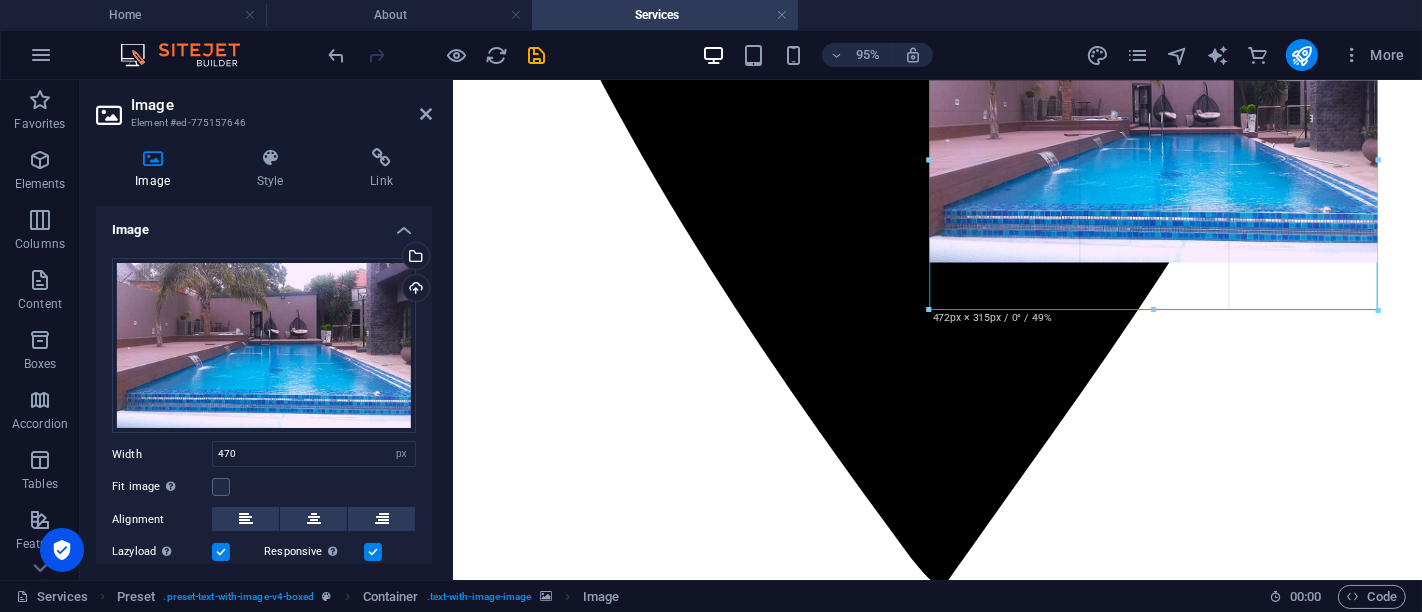 drag, startPoint x: 1148, startPoint y: 261, endPoint x: 1144, endPoint y: 308, distance: 47.169907 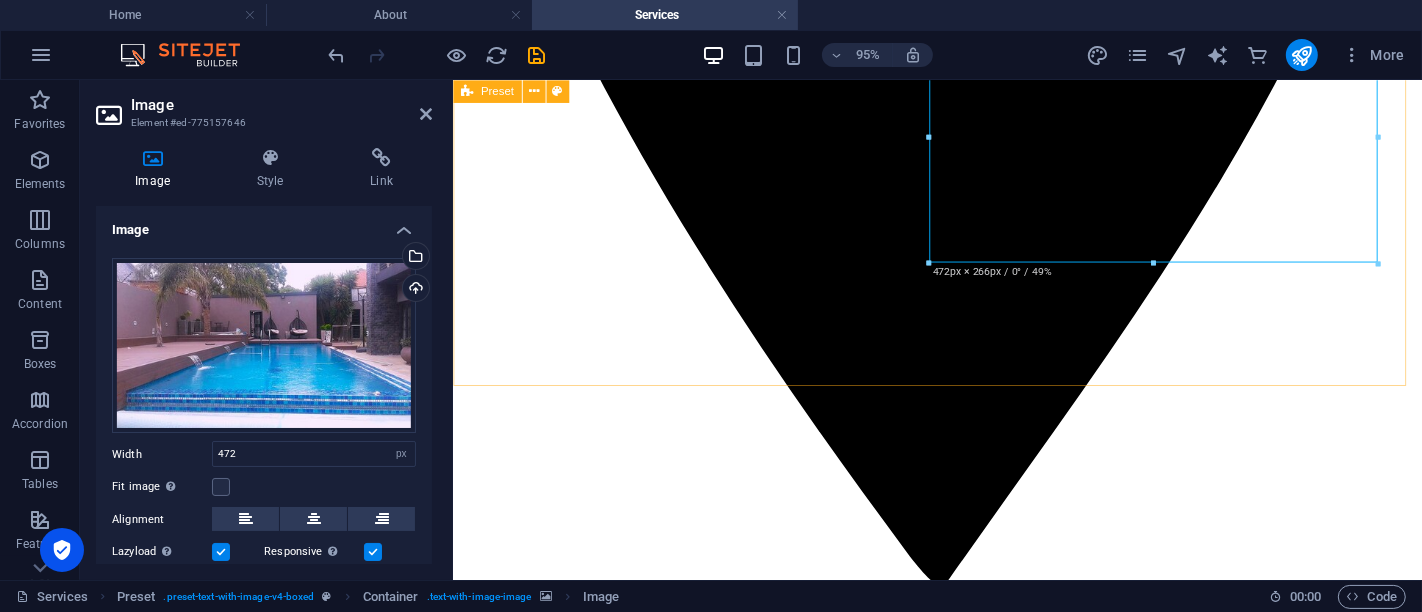 click on "New headline Lorem ipsum dolor sit amet, consectetuer adipiscing elit. Aenean commodo ligula eget dolor. Lorem ipsum dolor sit amet, consectetuer adipiscing elit leget dolor. Lorem ipsum dolor sit amet, consectetuer adipiscing elit. Aenean commodo ligula eget dolor. Lorem ipsum dolor sit amet, consectetuer adipiscing elit dolor consectetuer adipiscing elit leget dolor. Lorem elit saget ipsum dolor sit amet, consectetuer." at bounding box center (963, 5982) 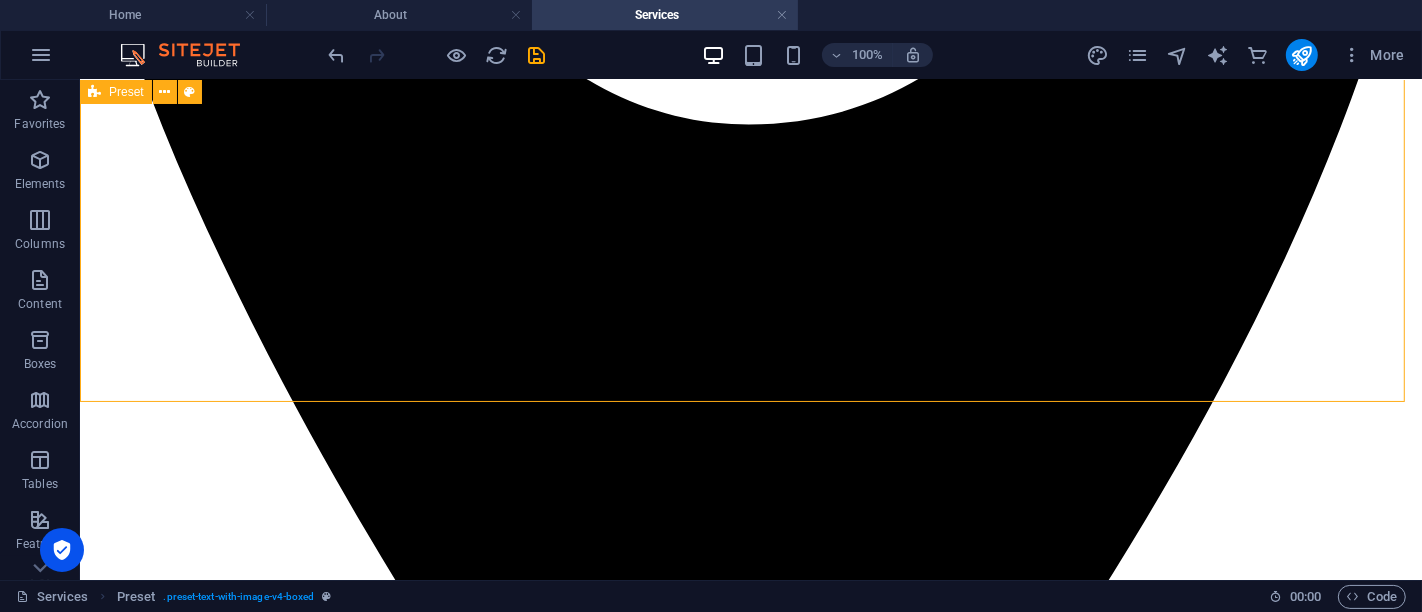 click on "New headline Lorem ipsum dolor sit amet, consectetuer adipiscing elit. Aenean commodo ligula eget dolor. Lorem ipsum dolor sit amet, consectetuer adipiscing elit leget dolor. Lorem ipsum dolor sit amet, consectetuer adipiscing elit. Aenean commodo ligula eget dolor. Lorem ipsum dolor sit amet, consectetuer adipiscing elit dolor consectetuer adipiscing elit leget dolor. Lorem elit saget ipsum dolor sit amet, consectetuer." at bounding box center [750, 7796] 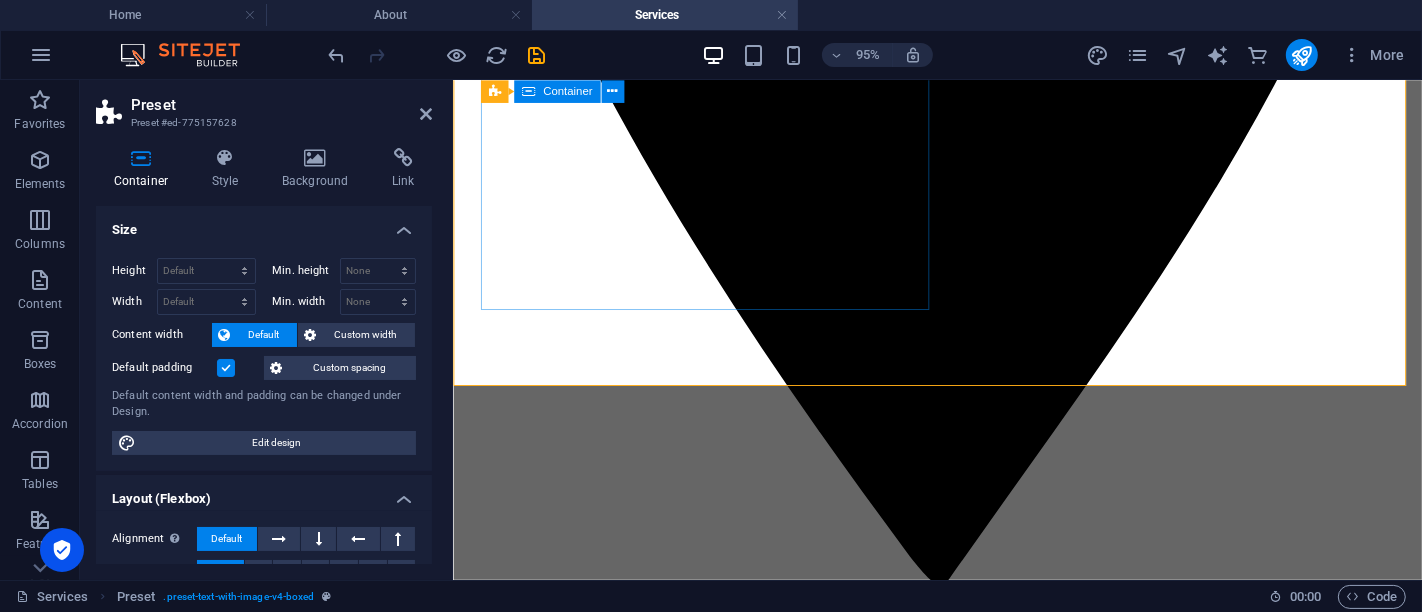 click on "New headline Lorem ipsum dolor sit amet, consectetuer adipiscing elit. Aenean commodo ligula eget dolor. Lorem ipsum dolor sit amet, consectetuer adipiscing elit leget dolor. Lorem ipsum dolor sit amet, consectetuer adipiscing elit. Aenean commodo ligula eget dolor. Lorem ipsum dolor sit amet, consectetuer adipiscing elit dolor consectetuer adipiscing elit leget dolor. Lorem elit saget ipsum dolor sit amet, consectetuer." at bounding box center [963, 5681] 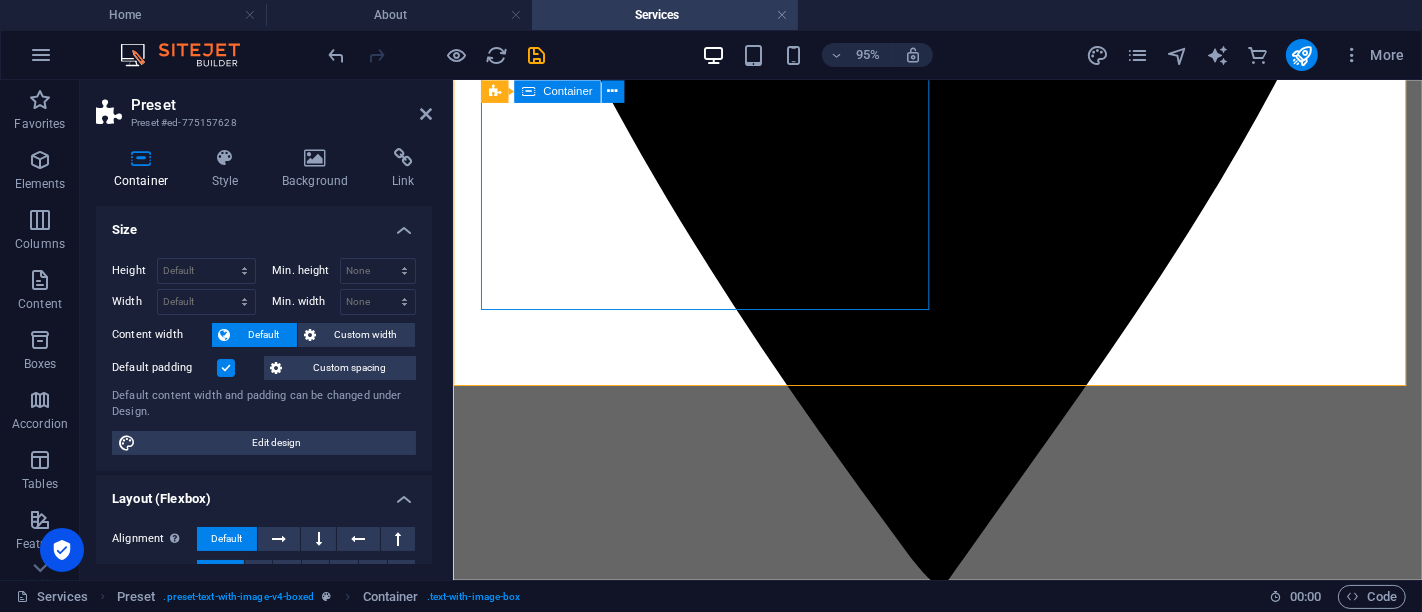 click on "New headline Lorem ipsum dolor sit amet, consectetuer adipiscing elit. Aenean commodo ligula eget dolor. Lorem ipsum dolor sit amet, consectetuer adipiscing elit leget dolor. Lorem ipsum dolor sit amet, consectetuer adipiscing elit. Aenean commodo ligula eget dolor. Lorem ipsum dolor sit amet, consectetuer adipiscing elit dolor consectetuer adipiscing elit leget dolor. Lorem elit saget ipsum dolor sit amet, consectetuer." at bounding box center [963, 5681] 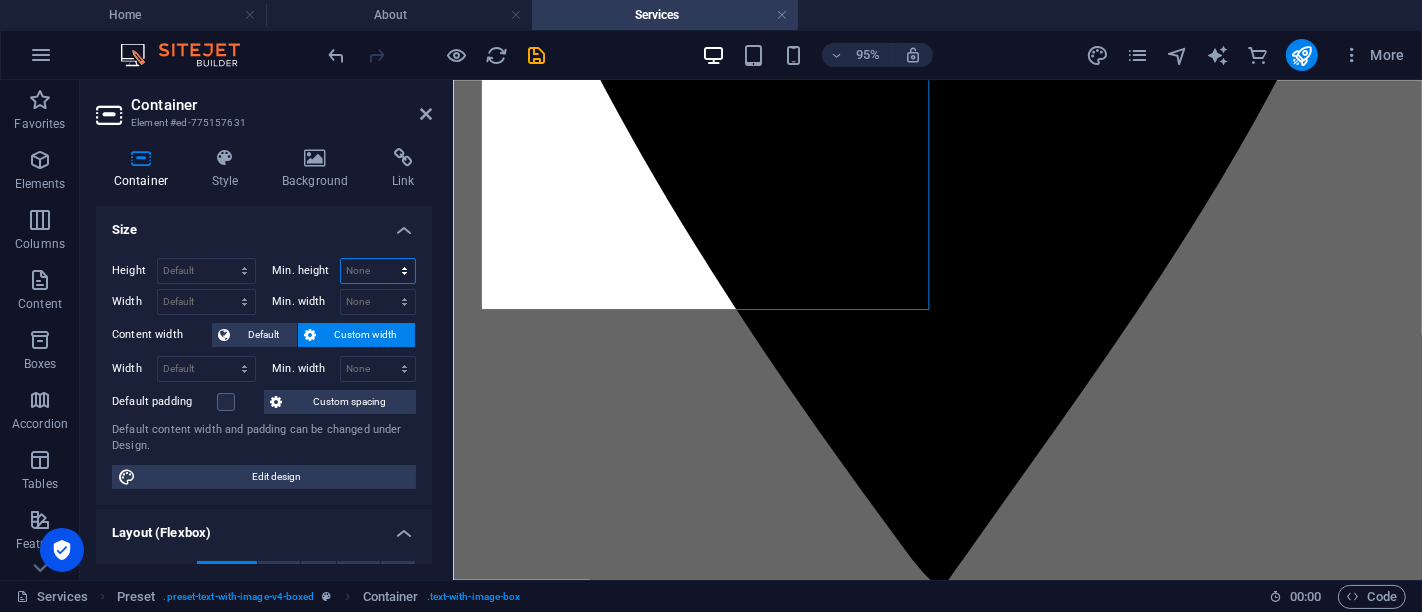 click on "None px rem % vh vw" at bounding box center (378, 271) 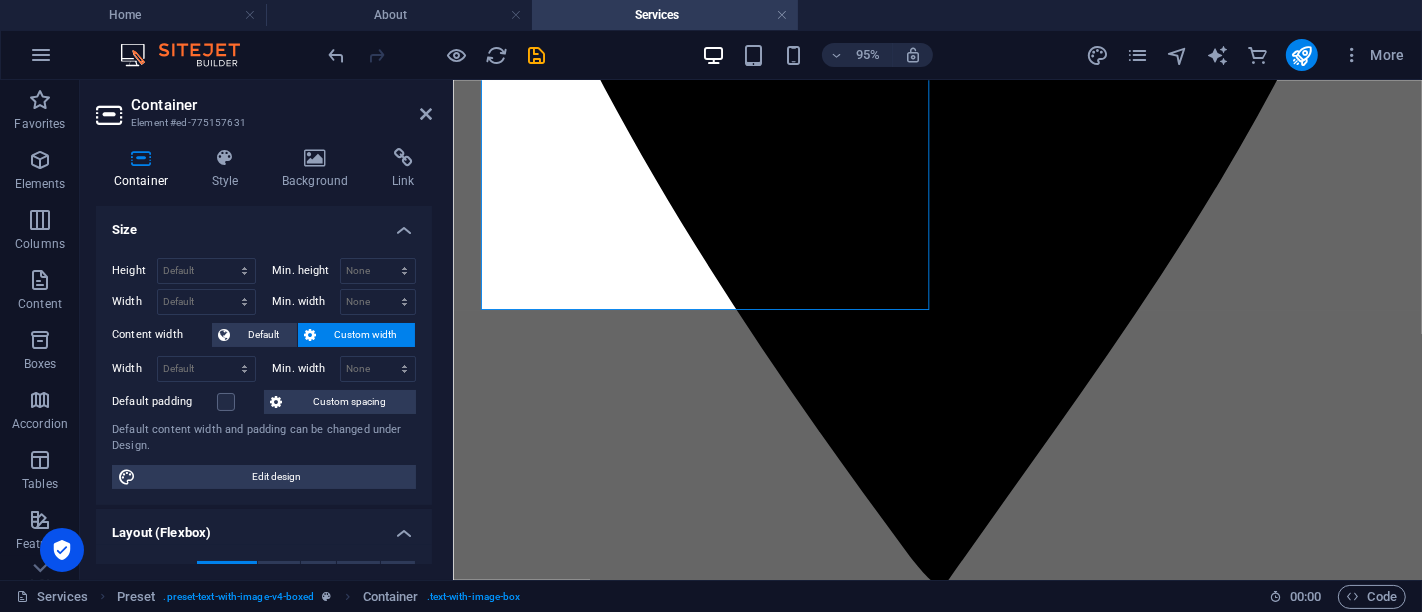 click on "Size" at bounding box center (264, 224) 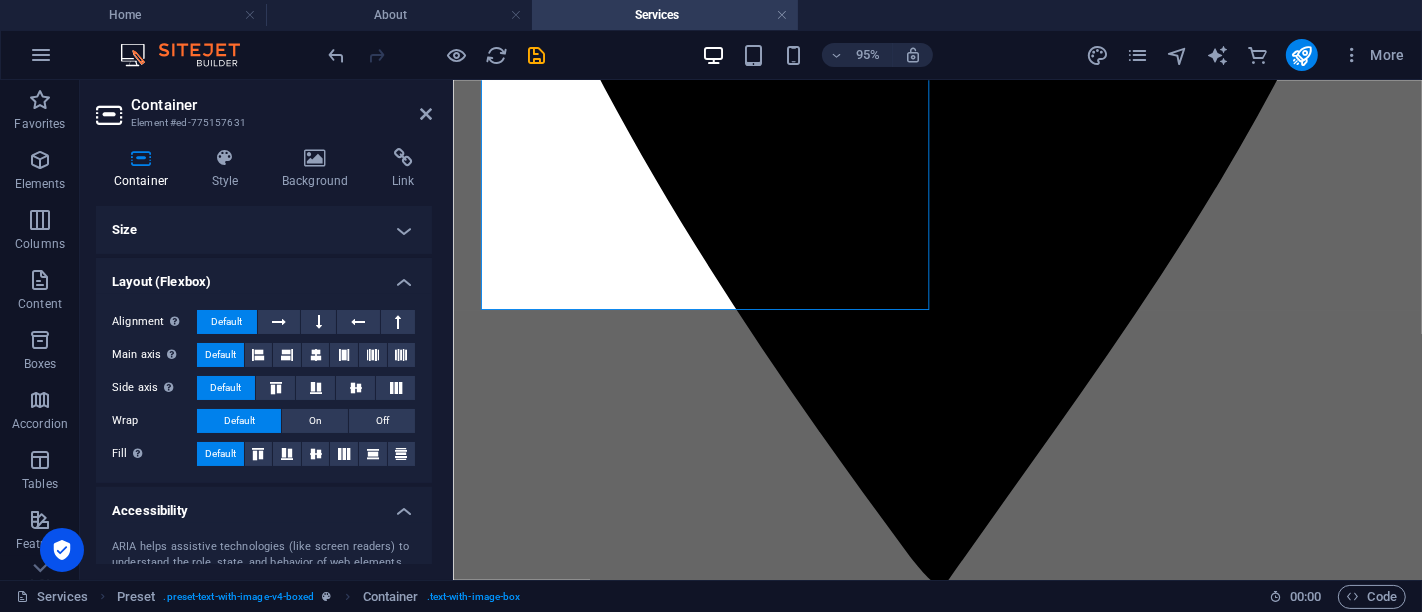 click on "Size" at bounding box center (264, 230) 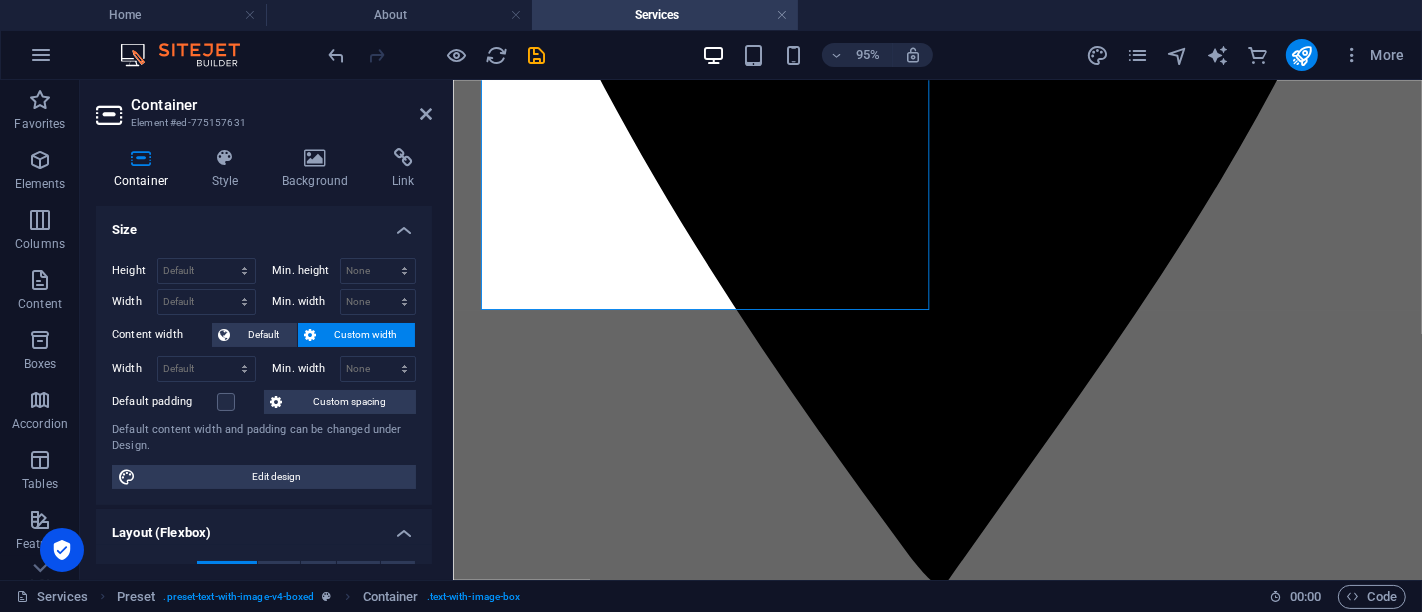 drag, startPoint x: 425, startPoint y: 264, endPoint x: 425, endPoint y: 290, distance: 26 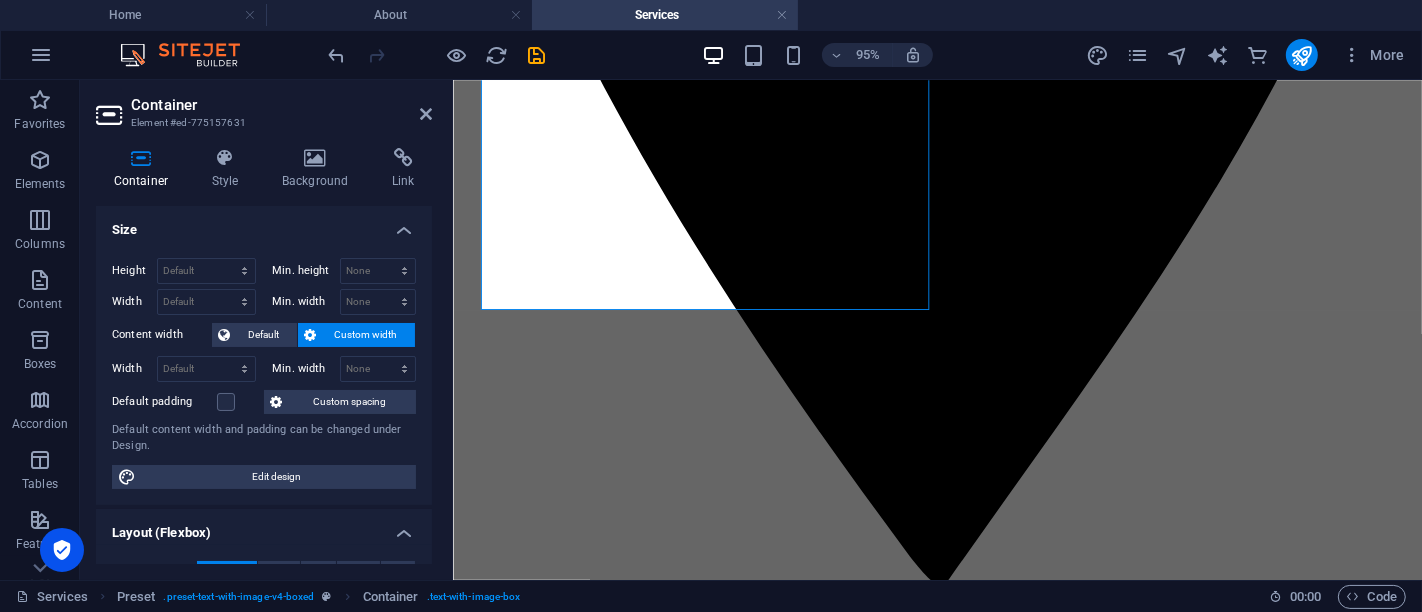 click on "Height Default px rem % vh vw Min. height None px rem % vh vw Width Default px rem % em vh vw Min. width None px rem % vh vw Content width Default Custom width Width Default px rem % em vh vw Min. width None px rem % vh vw Default padding Custom spacing Default content width and padding can be changed under Design. Edit design" at bounding box center [264, 373] 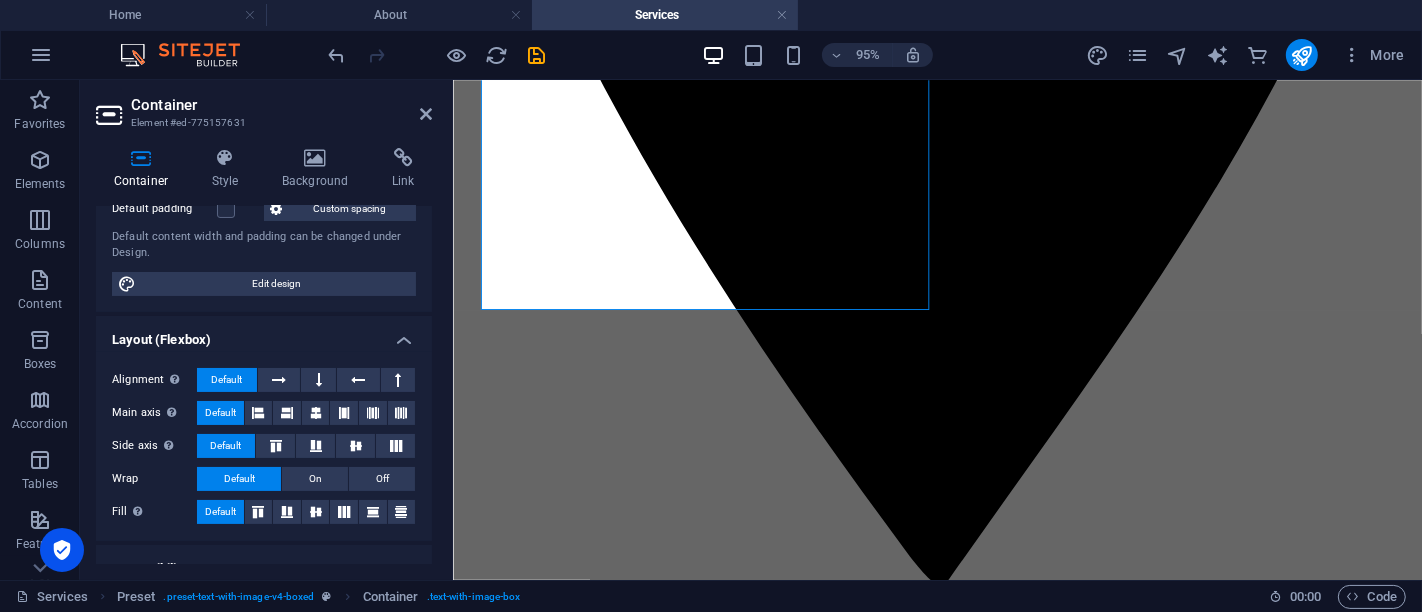 scroll, scrollTop: 194, scrollLeft: 0, axis: vertical 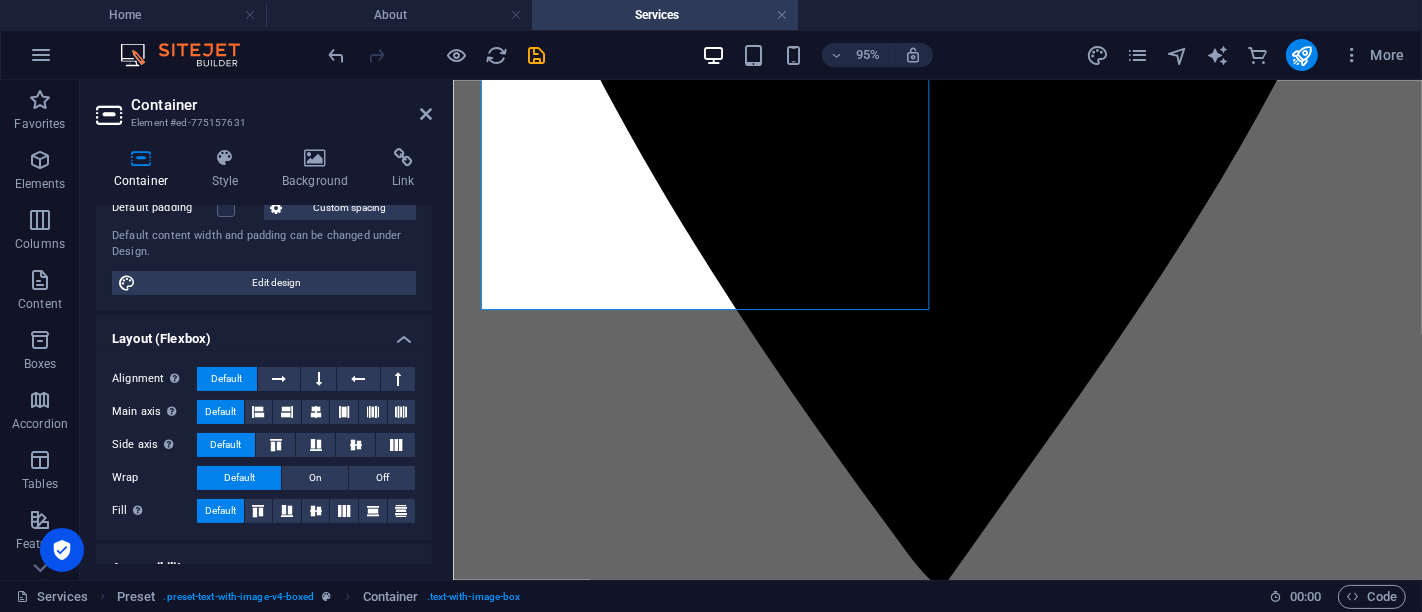 click at bounding box center (450, 330) 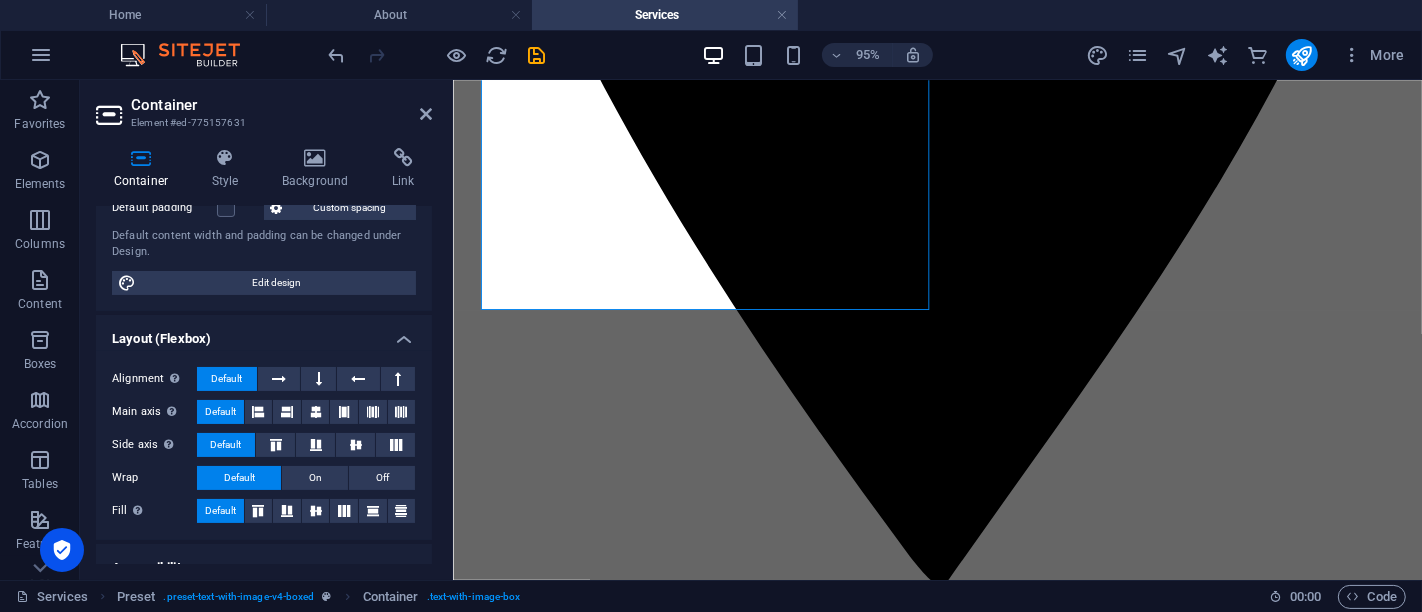 click at bounding box center [450, 330] 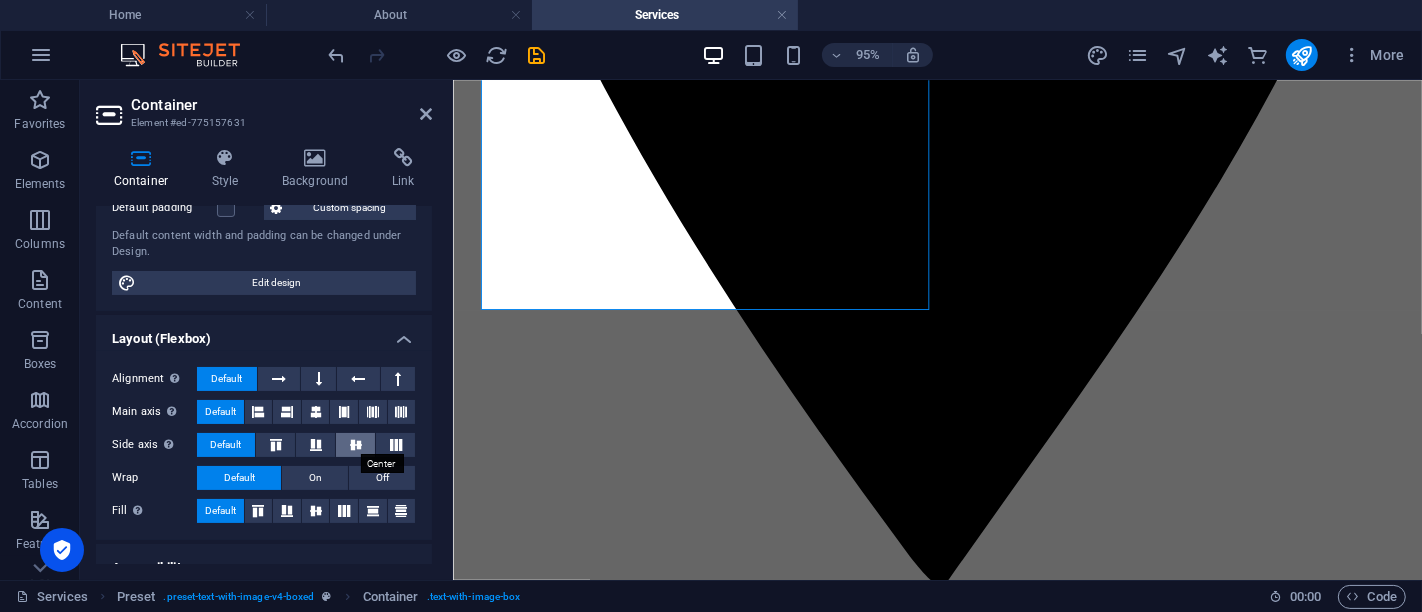click at bounding box center (356, 445) 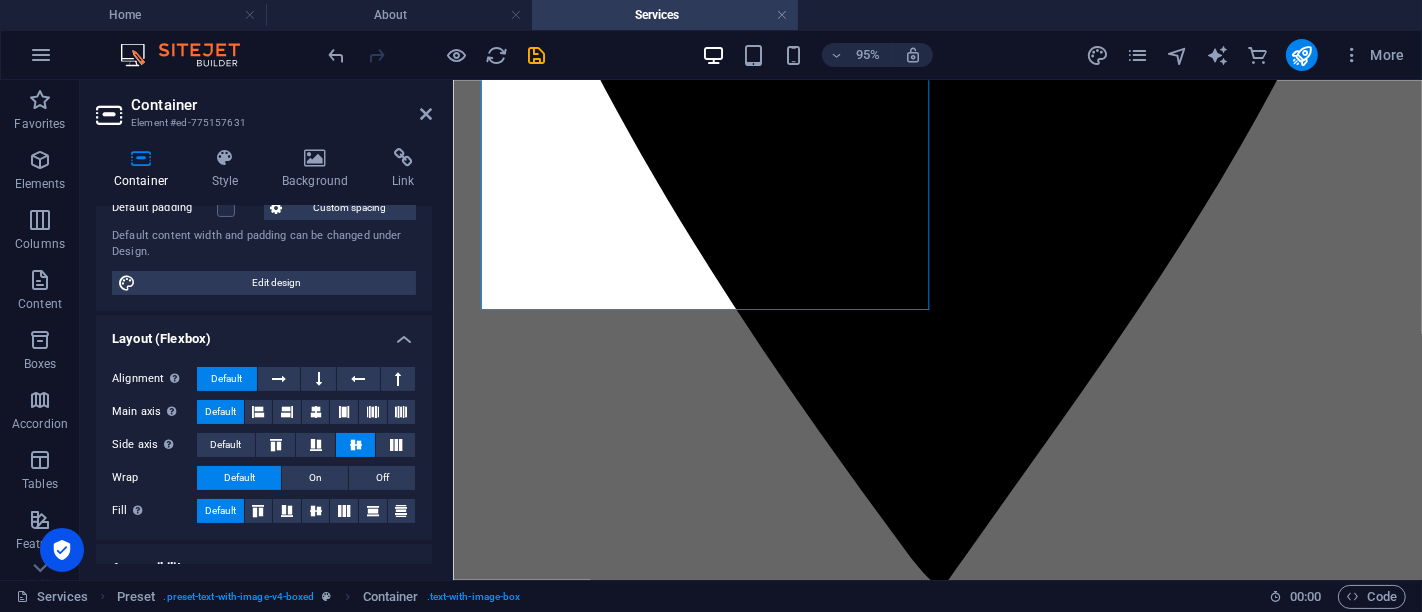 click at bounding box center (356, 445) 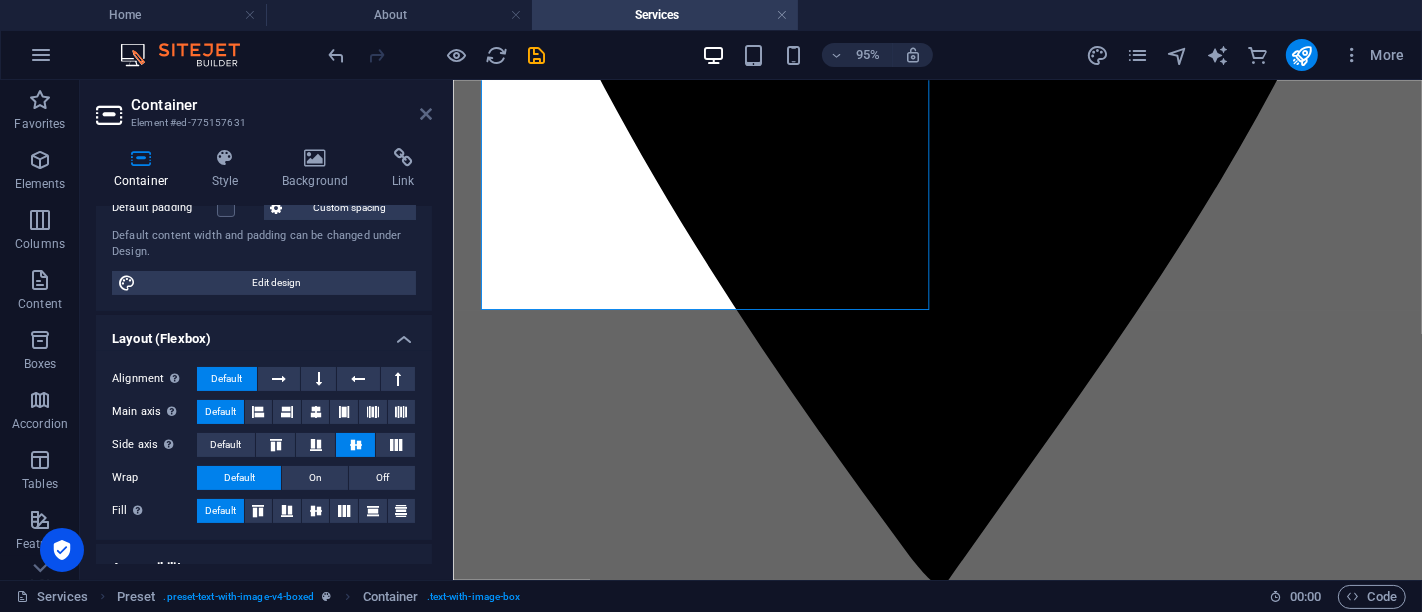 click at bounding box center [426, 114] 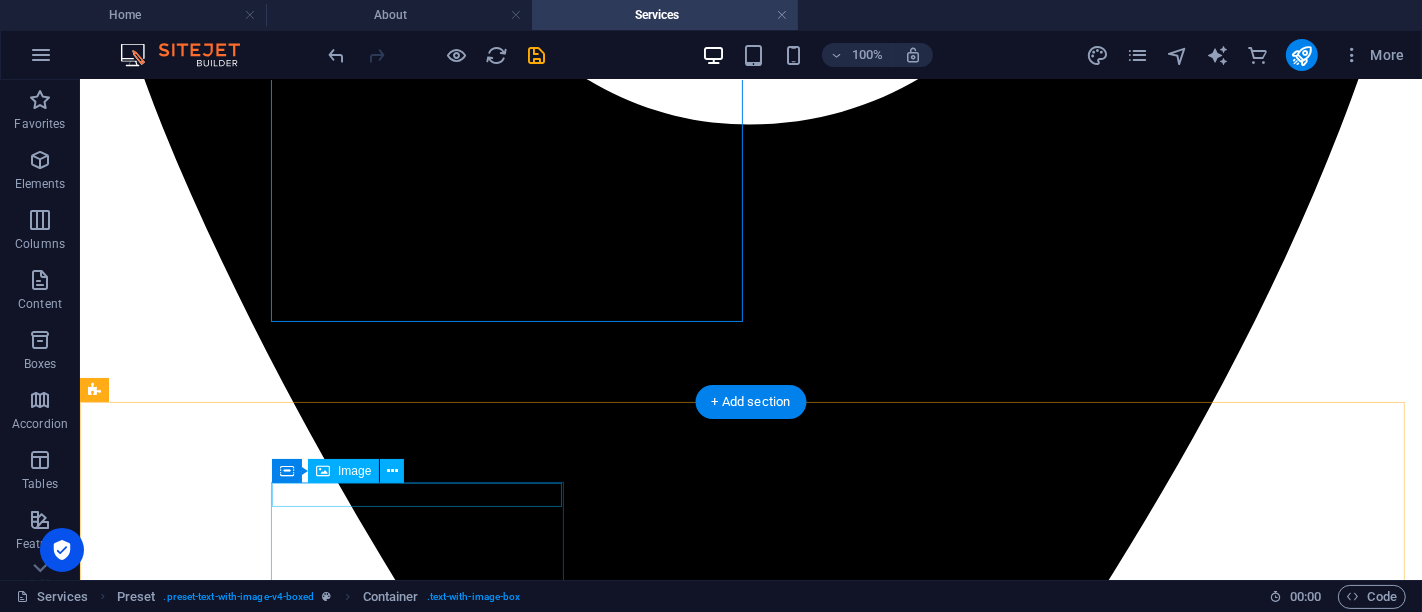 click at bounding box center [750, 8513] 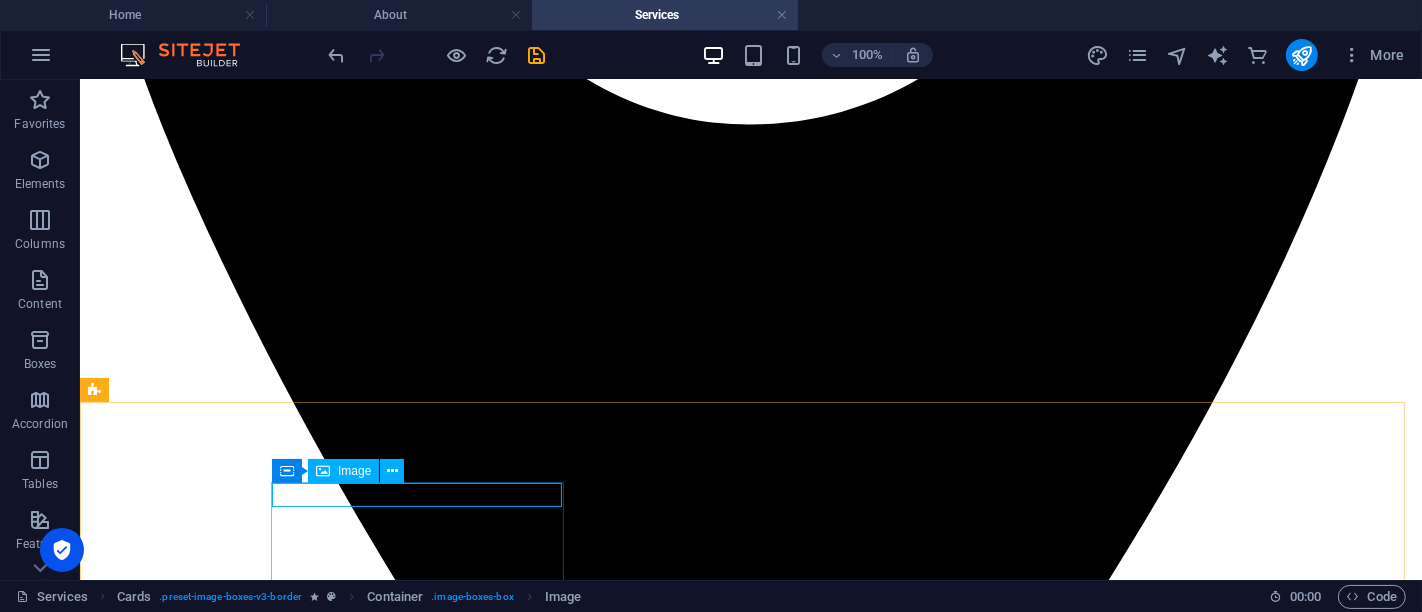 click on "Image" at bounding box center [354, 471] 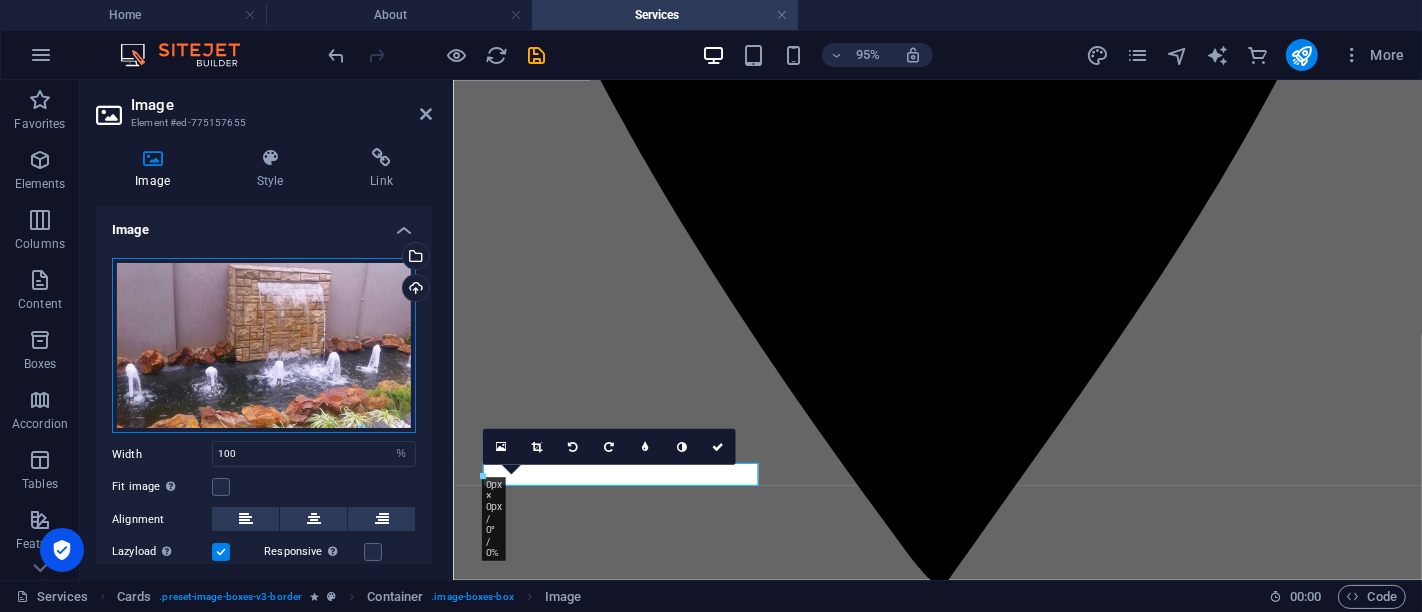 click on "Drag files here, click to choose files or select files from Files or our free stock photos & videos" at bounding box center [264, 346] 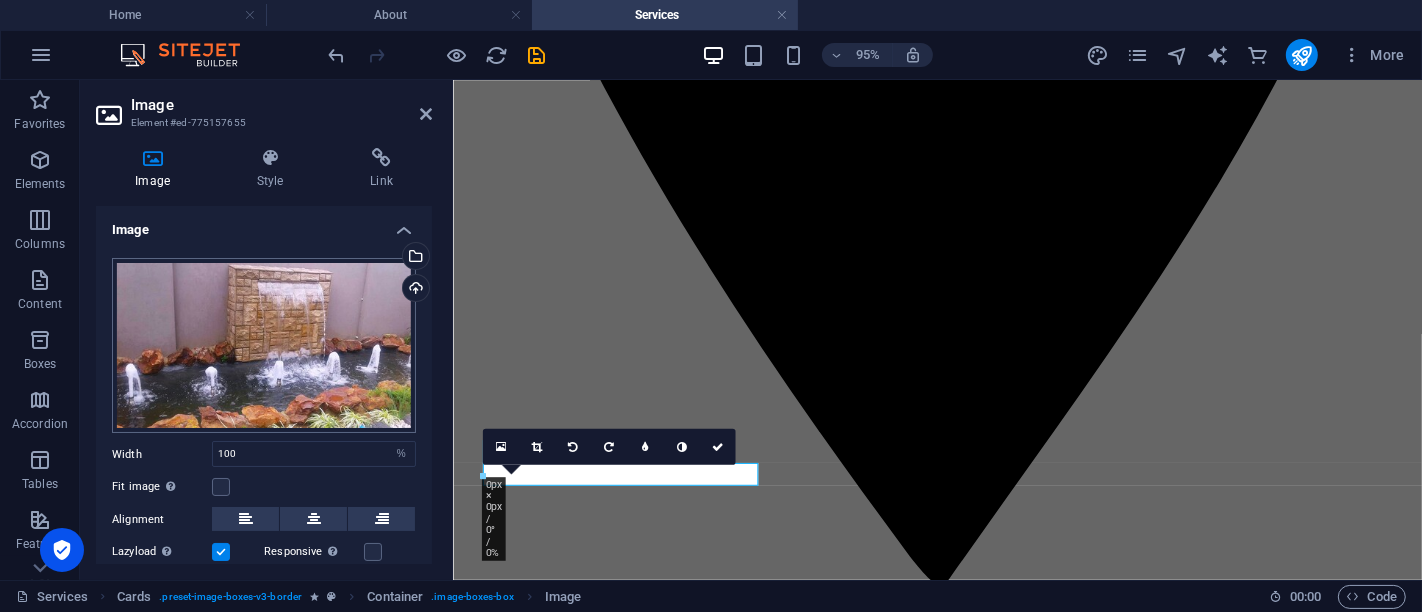click on "[DOMAIN_NAME] Home About Services Favorites Elements Columns Content Boxes Accordion Tables Features Images Slider Header Footer Forms Marketing Collections Commerce
Drag here to replace the existing content. Press “Ctrl” if you want to create a new element.
H1   Banner   Container   Info Bar   Menu Bar   Menu   Container   Text   Container   Map   Preset   H2   Spacer   Button   Logo   Container   Text   Container   Text   Container   Container   Icon 100% More Favorites Elements Columns Content Boxes Accordion Tables Features Images Slider Header Footer Forms Marketing Collections Commerce
H2   Preset   Reference   Menu Bar   Menu   Container   Banner   Reference 100% More About Cards . preset-image-boxes-v3-border Container . image-boxes-box Image 00 : 00 Code Favorites Elements Columns Content Boxes Accordion Tables Features Images Slider Header Footer Forms Marketing" at bounding box center (711, 306) 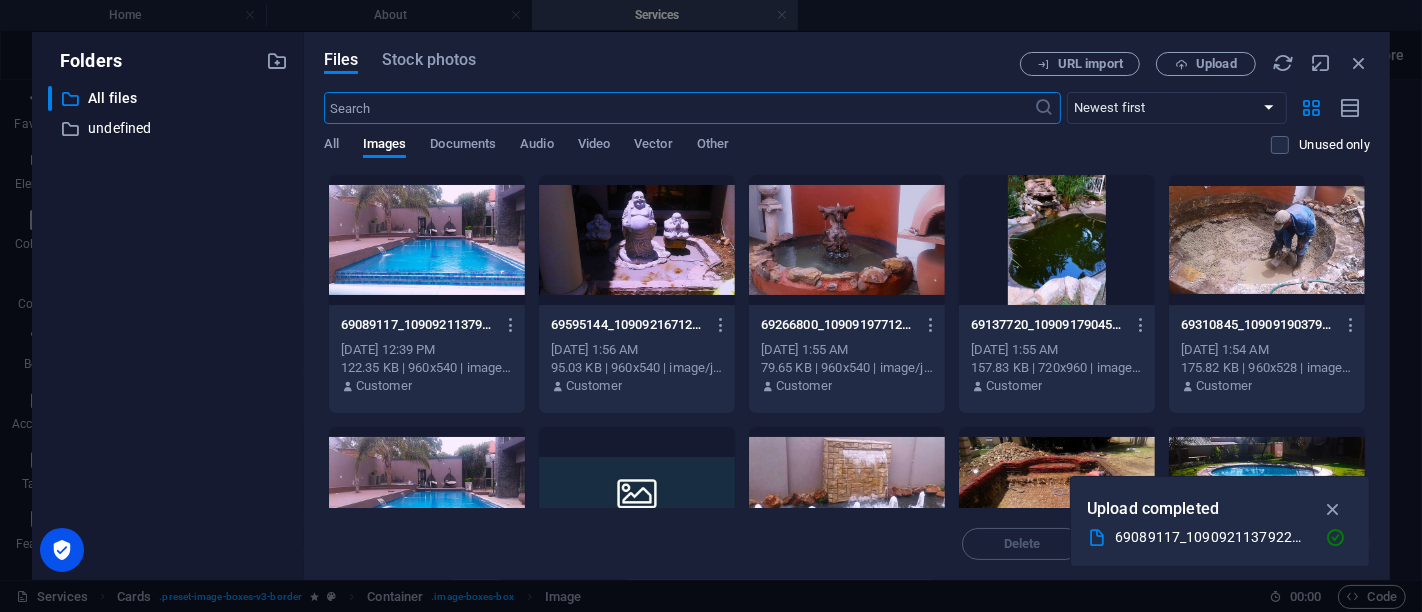 scroll, scrollTop: 528, scrollLeft: 0, axis: vertical 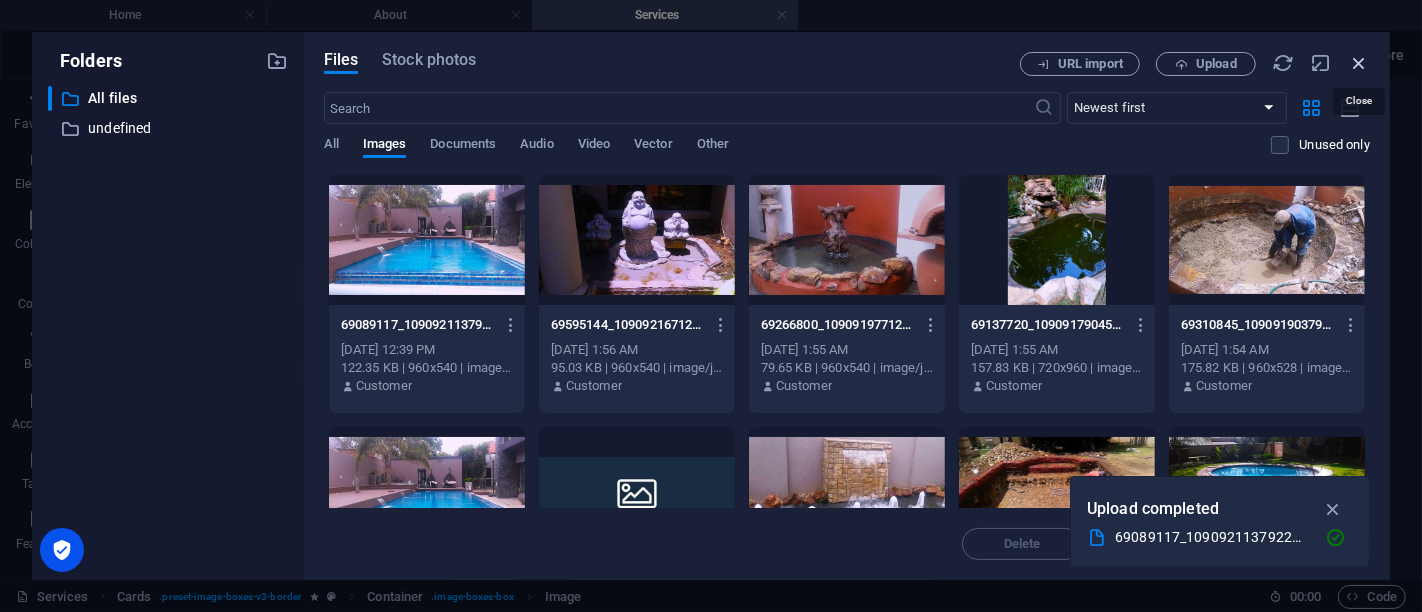 click at bounding box center (1359, 63) 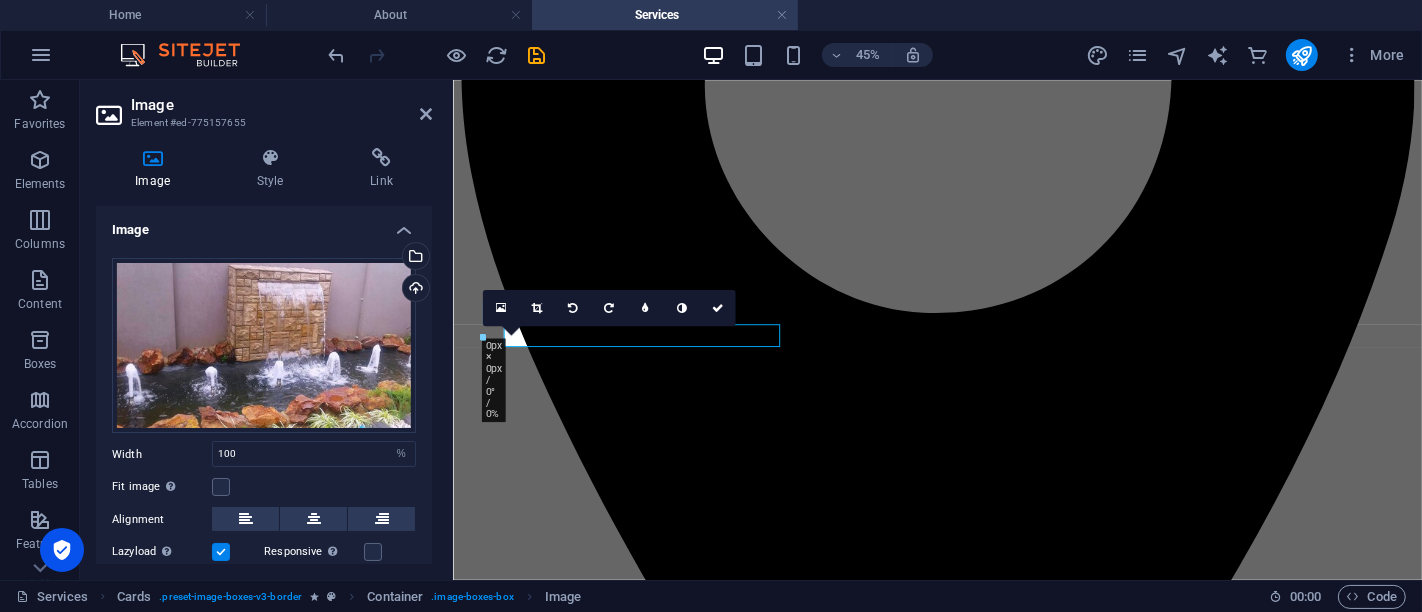 scroll, scrollTop: 1114, scrollLeft: 0, axis: vertical 